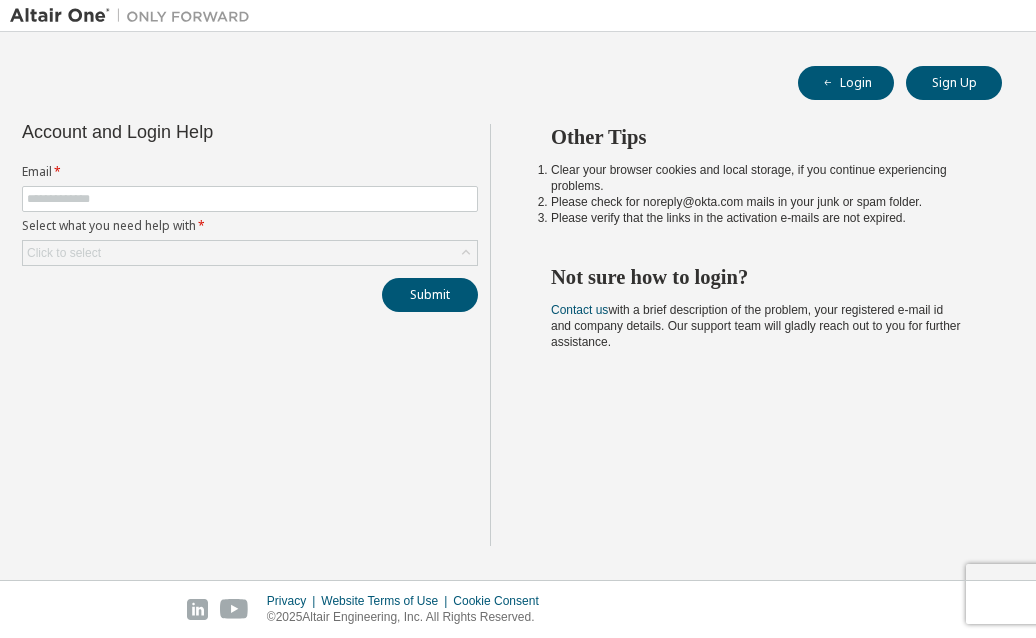 scroll, scrollTop: 0, scrollLeft: 0, axis: both 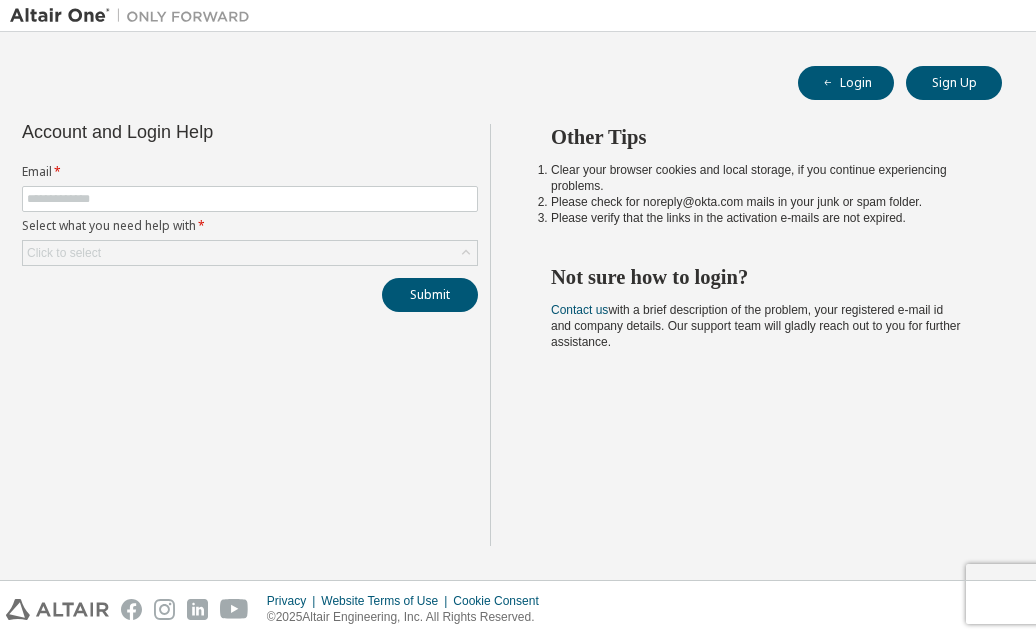 click on "Login Sign Up Account and Login Help Email * Select what you need help with * Click to select Submit Other Tips Clear your browser cookies and local storage, if you continue experiencing problems. Please check for noreply@okta.com mails in your junk or spam folder. Please verify that the links in the activation e-mails are not expired. Not sure how to login? Contact us  with a brief description of the problem, your registered e-mail id and company details. Our support team will gladly reach out to you for further assistance." at bounding box center (518, 306) 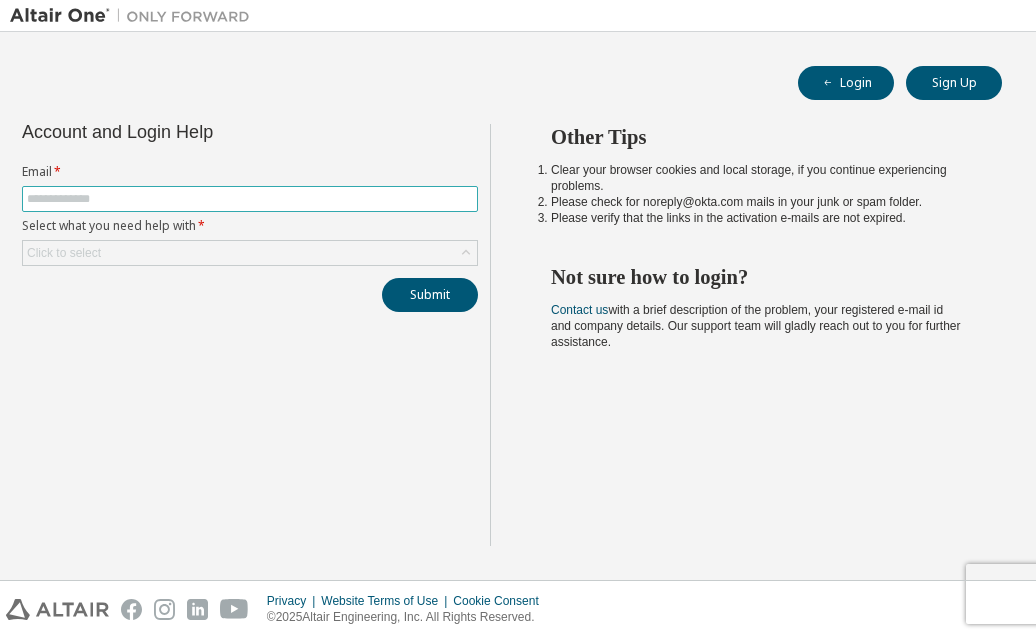 click at bounding box center [250, 199] 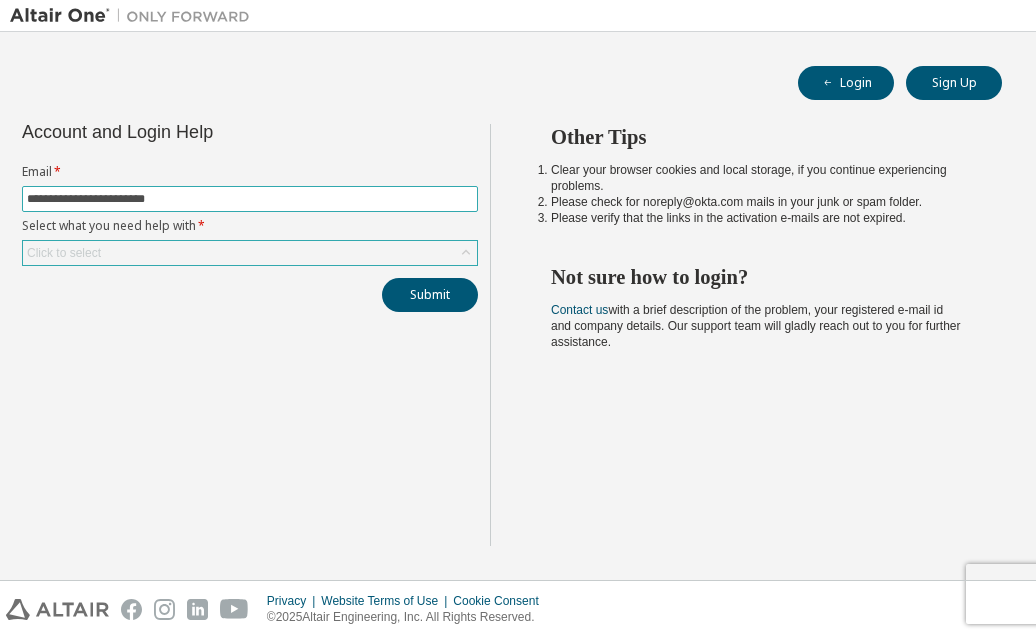 type on "**********" 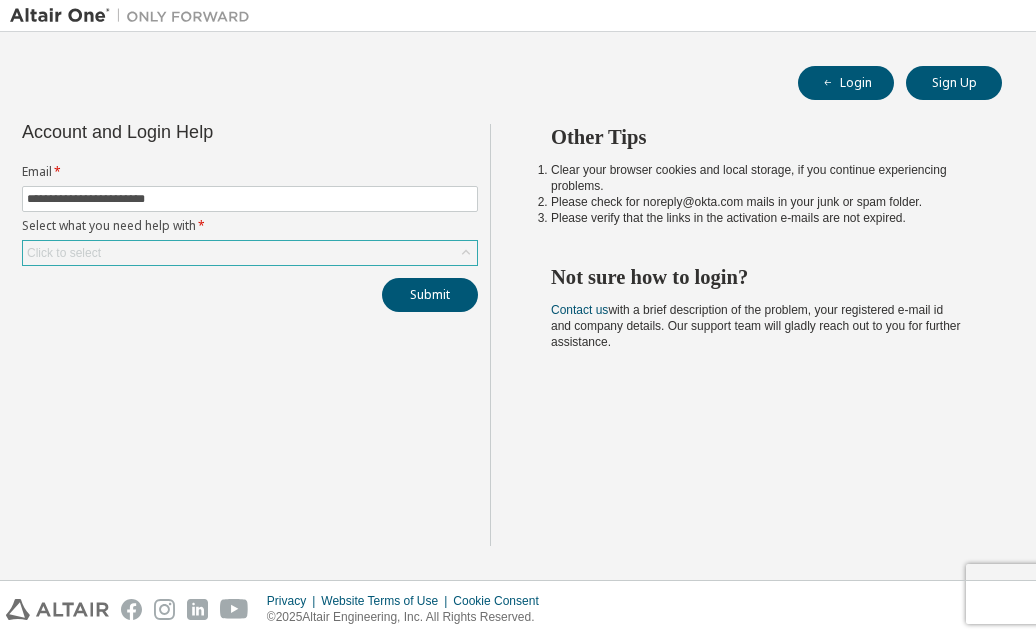 click 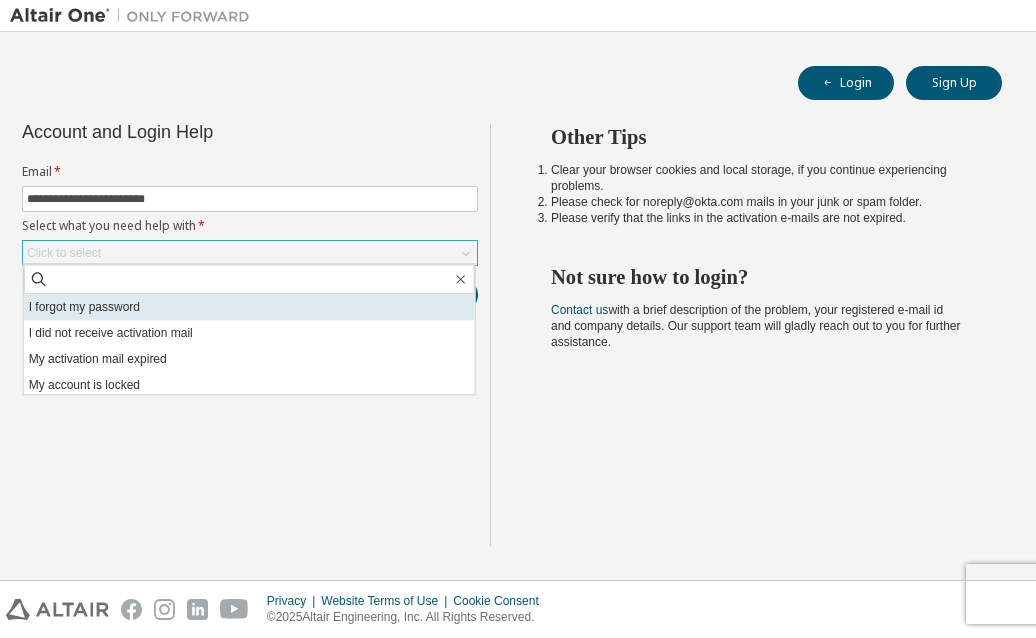 click on "I forgot my password" at bounding box center [249, 307] 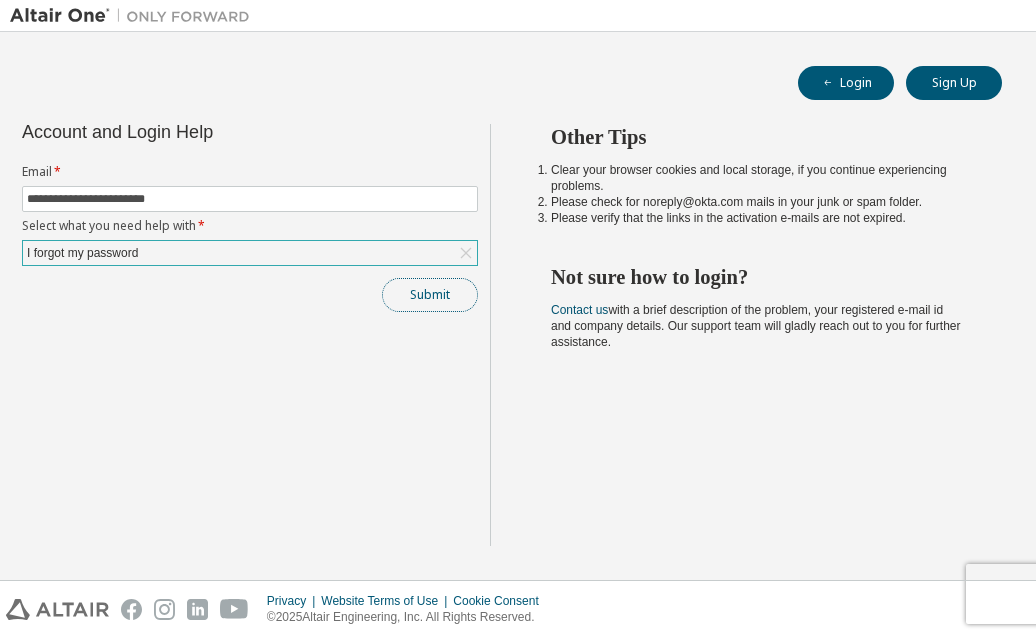 click on "Submit" at bounding box center (430, 295) 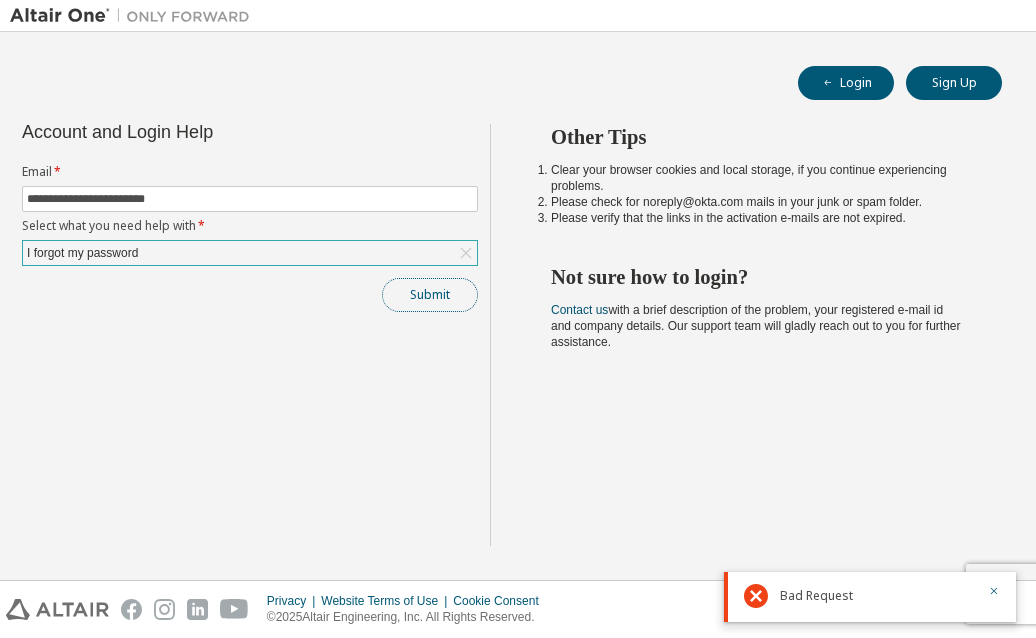 click on "Submit" at bounding box center (430, 295) 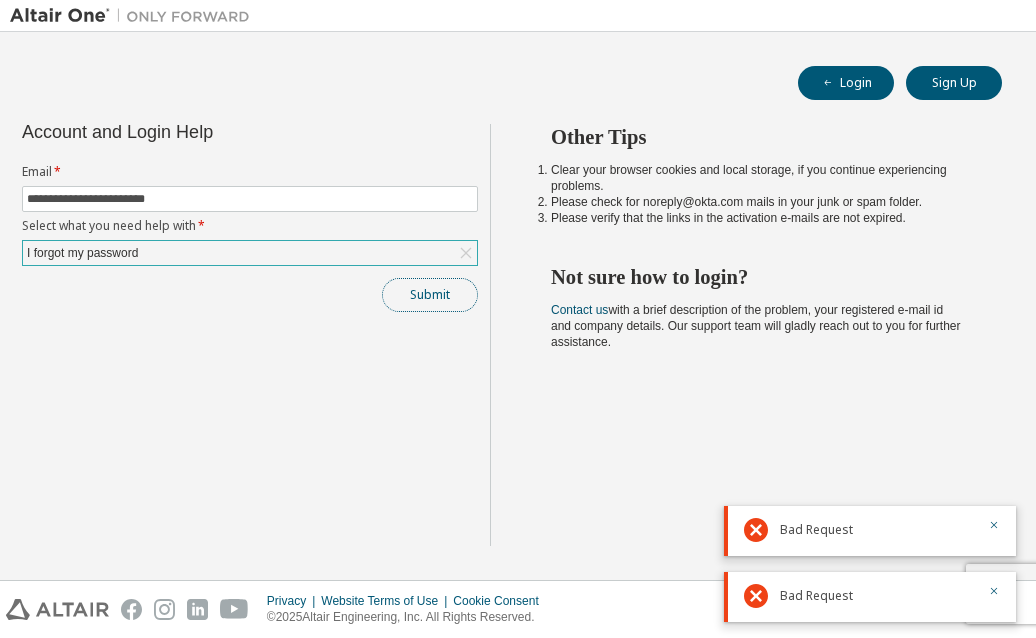 click on "Submit" at bounding box center [430, 295] 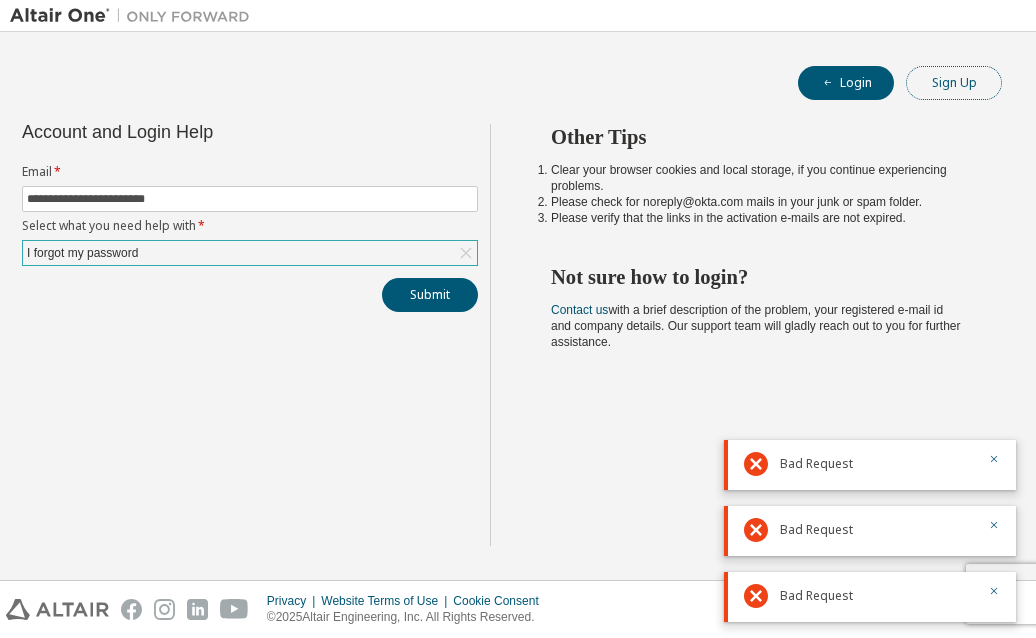click on "Sign Up" at bounding box center (954, 83) 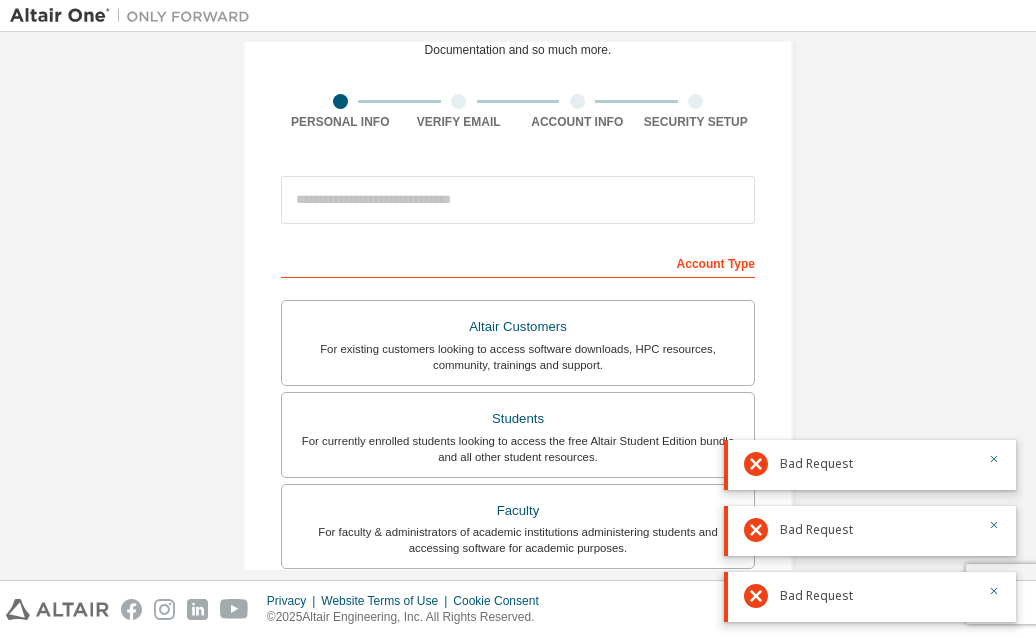scroll, scrollTop: 0, scrollLeft: 0, axis: both 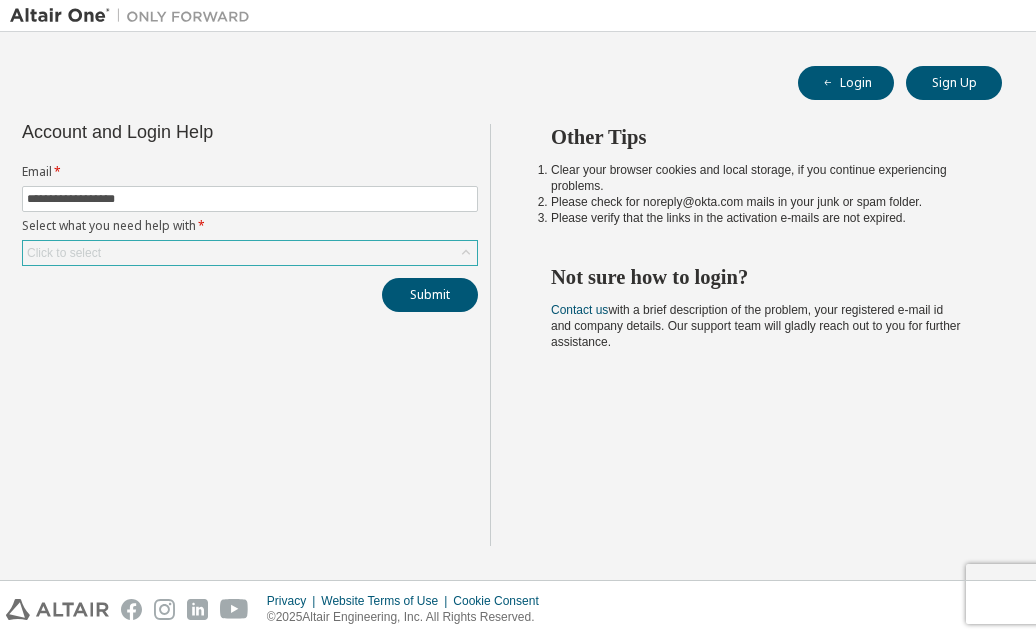 type on "**********" 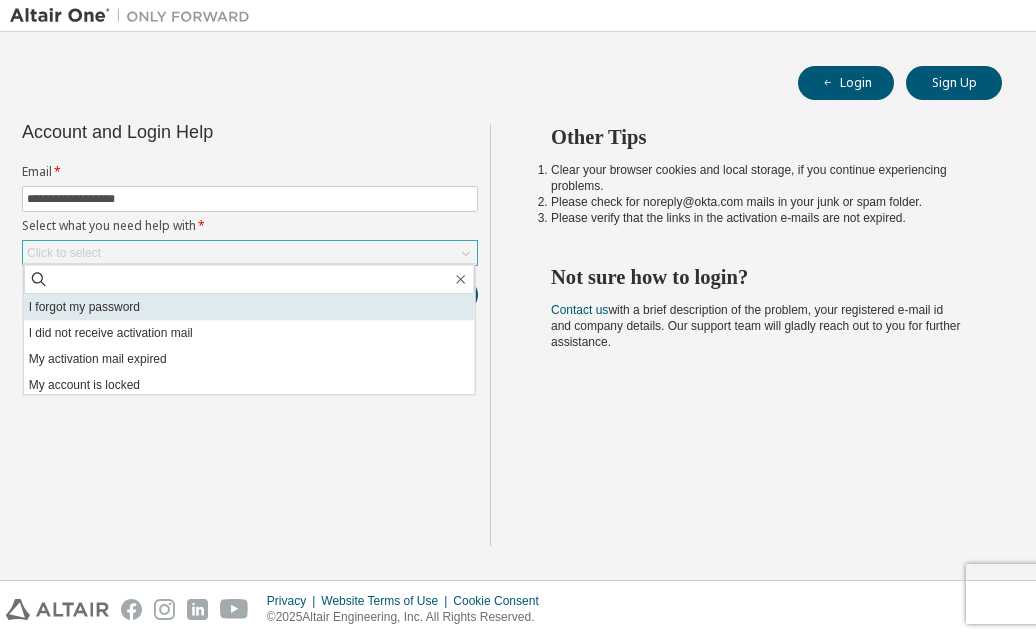 click on "I forgot my password" at bounding box center (249, 307) 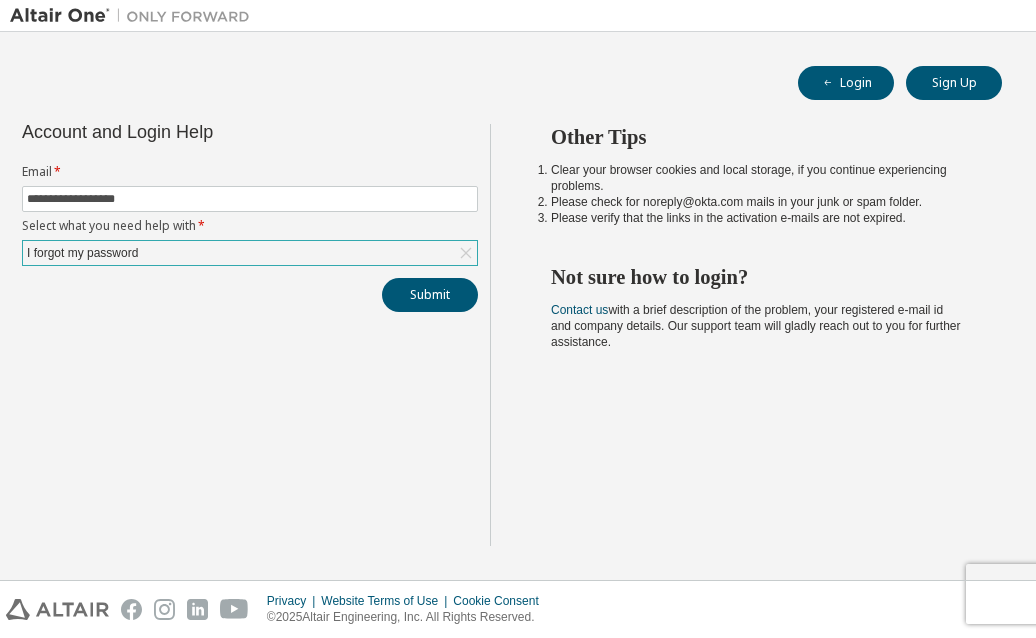 click on "**********" at bounding box center (250, 335) 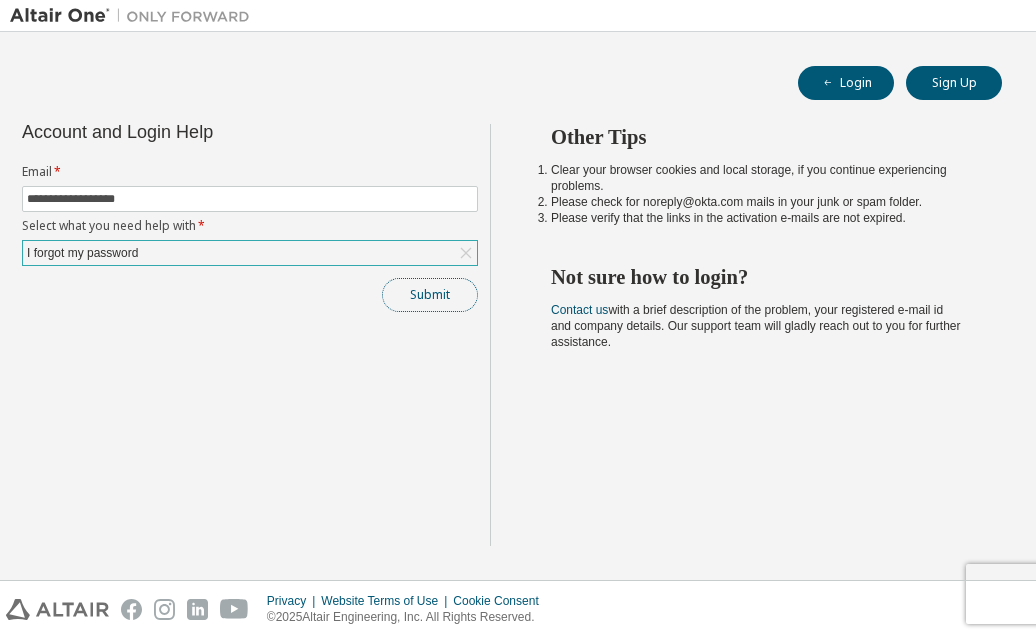 click on "Submit" at bounding box center (430, 295) 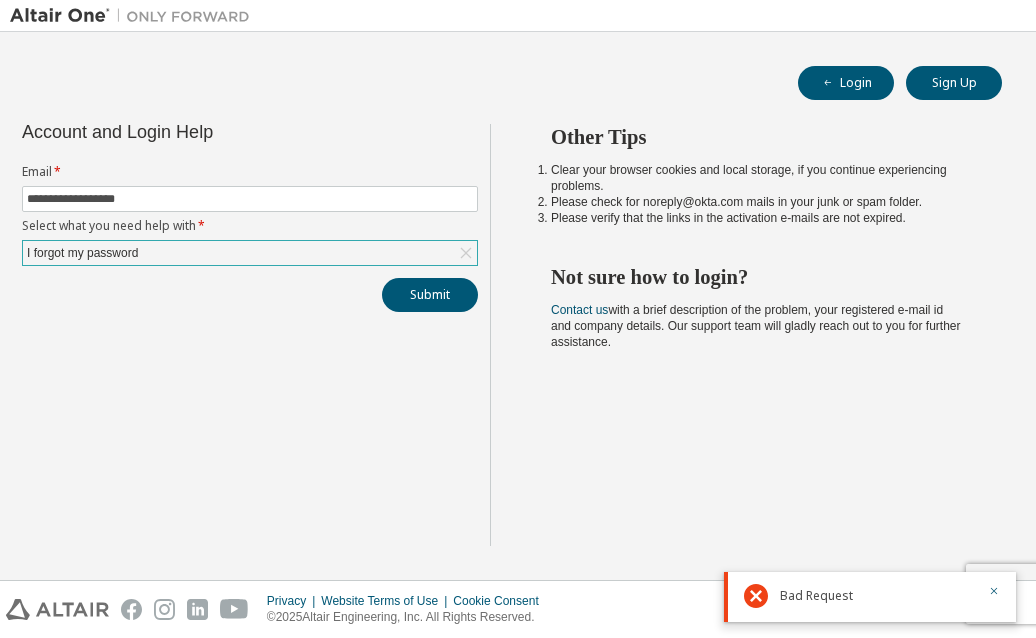 click at bounding box center [878, 609] 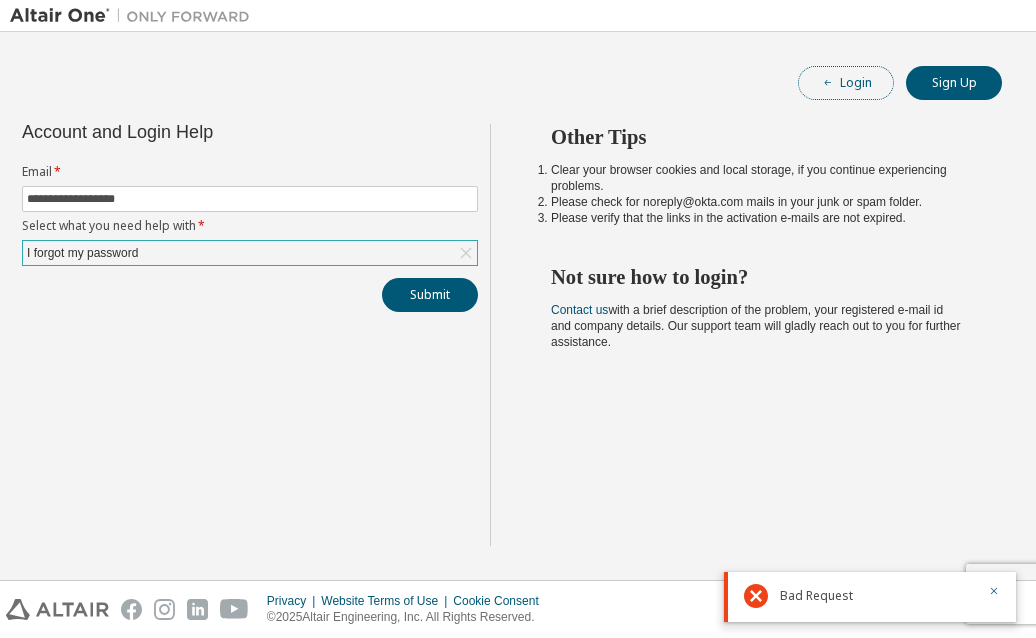drag, startPoint x: 844, startPoint y: 67, endPoint x: 844, endPoint y: 78, distance: 11 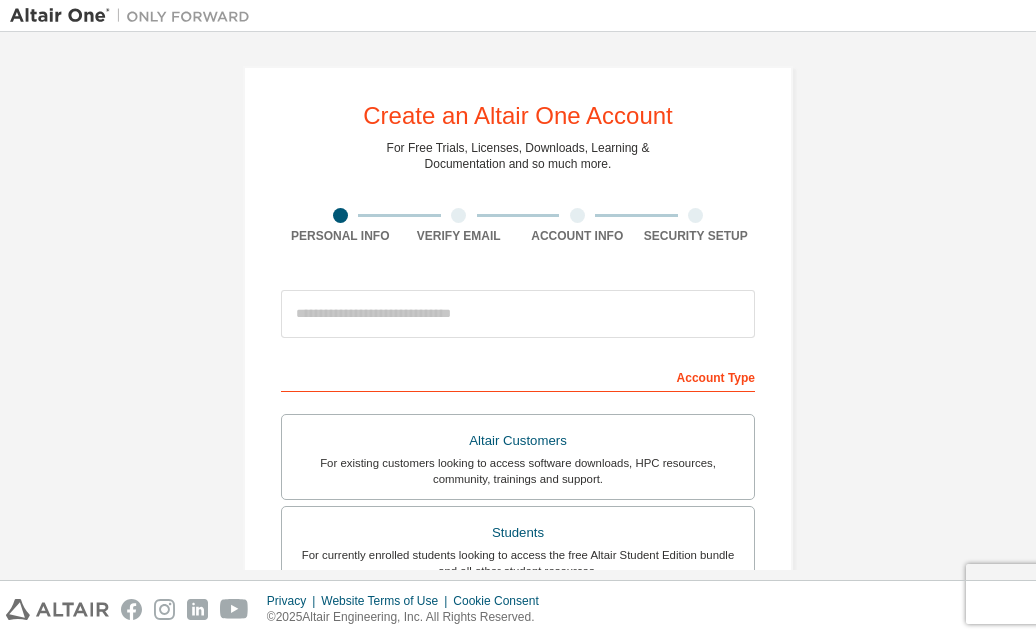 scroll, scrollTop: 0, scrollLeft: 0, axis: both 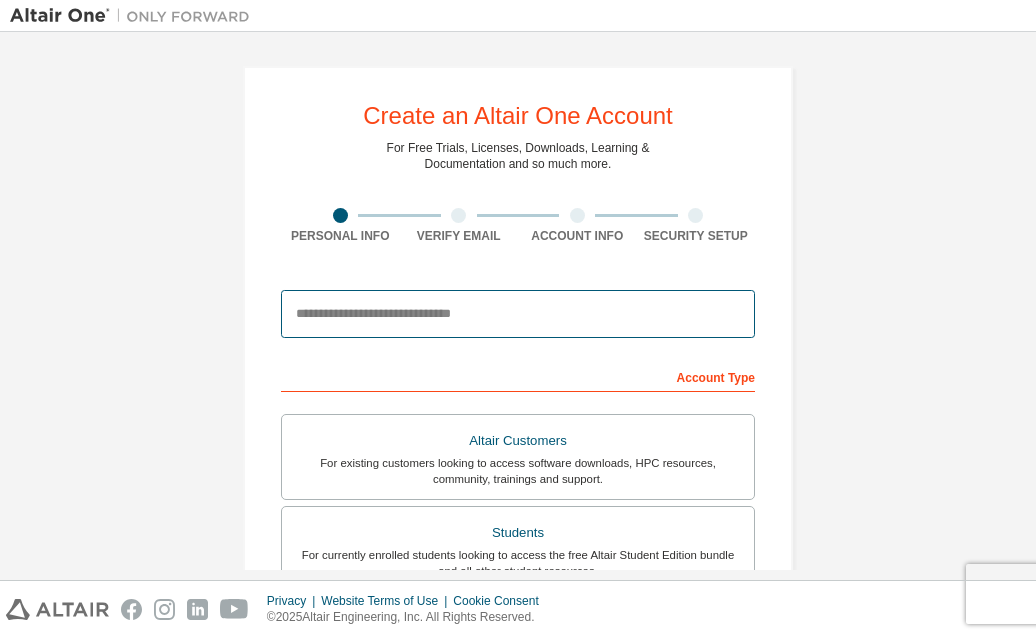 click at bounding box center (518, 314) 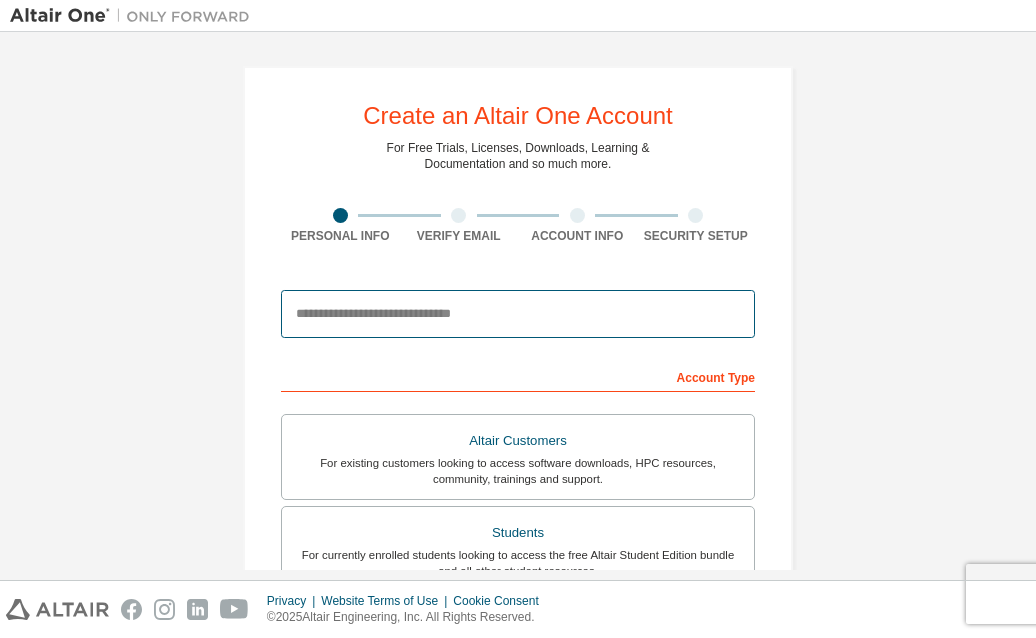 type on "**********" 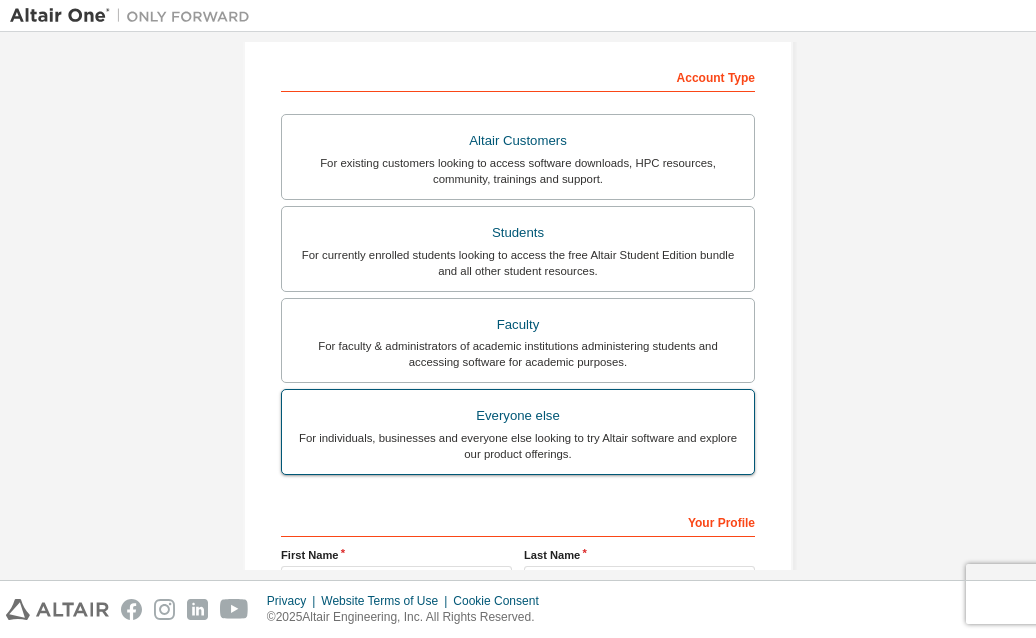 scroll, scrollTop: 100, scrollLeft: 0, axis: vertical 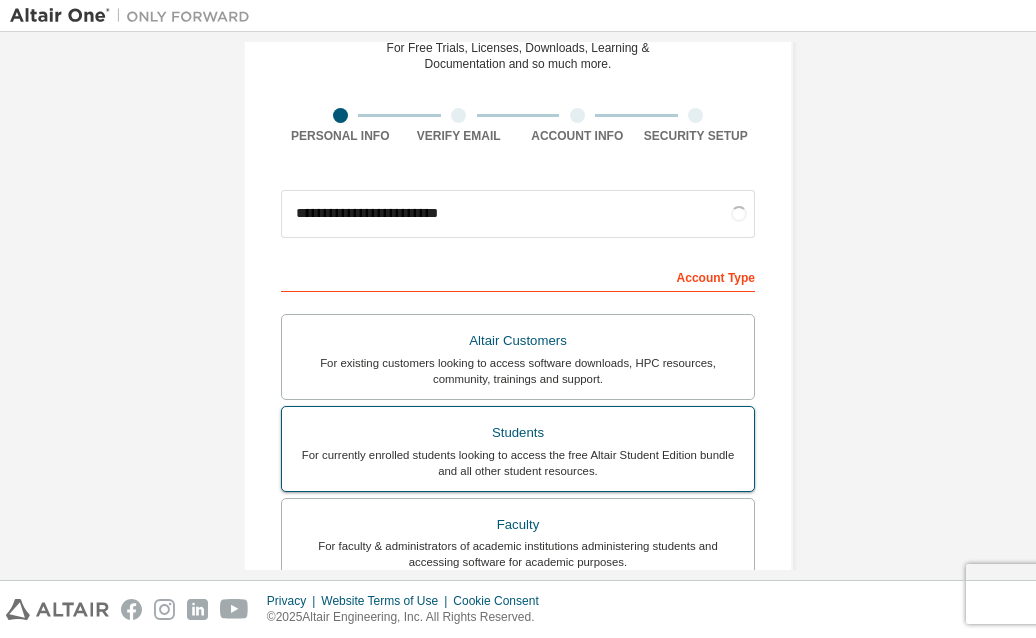 click on "For currently enrolled students looking to access the free Altair Student Edition bundle and all other student resources." at bounding box center [518, 463] 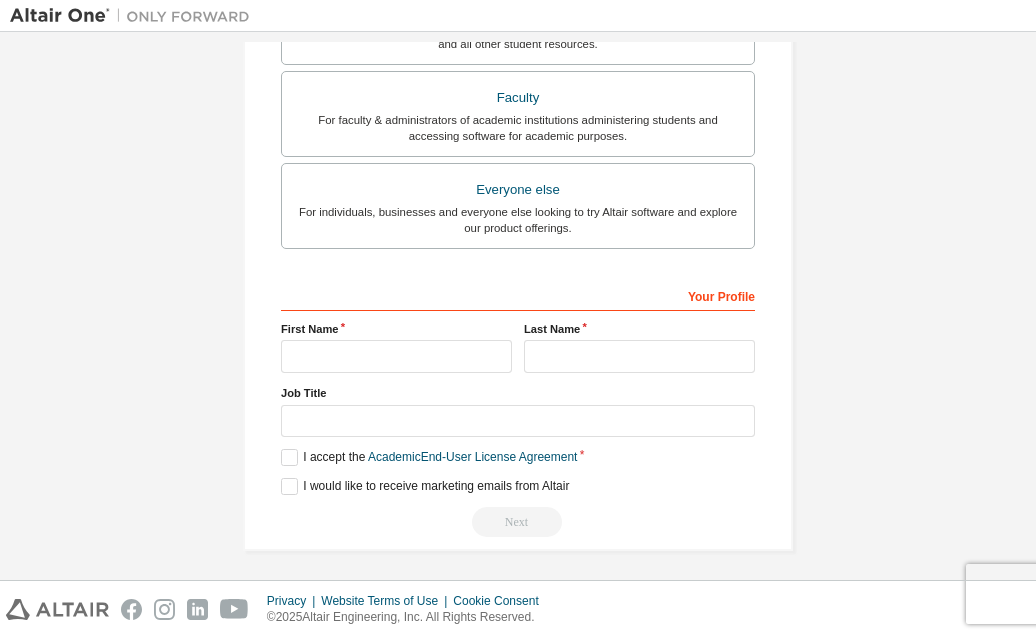 scroll, scrollTop: 594, scrollLeft: 0, axis: vertical 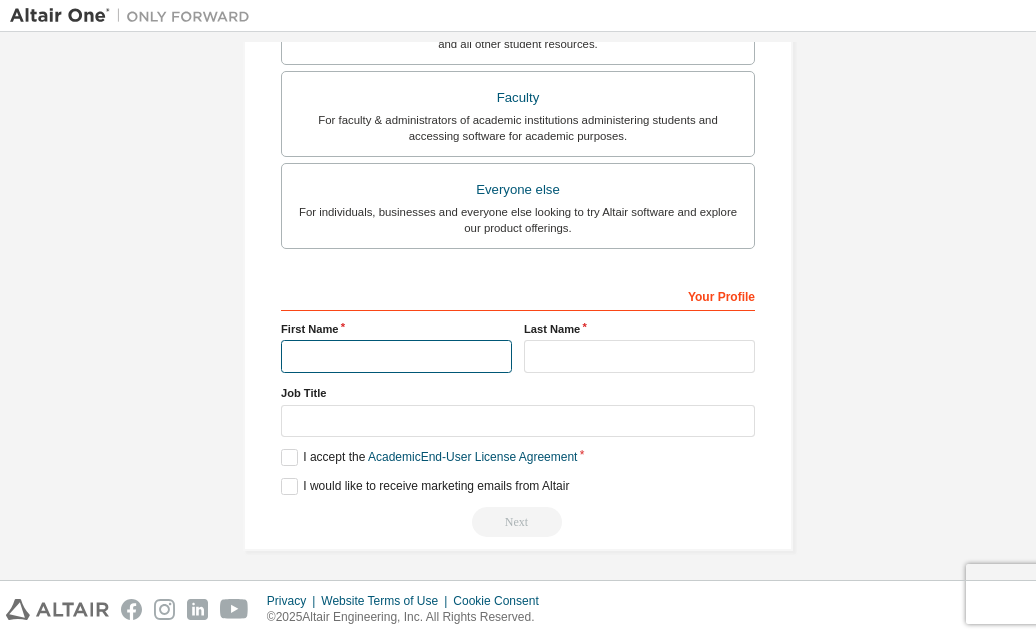 click at bounding box center [396, 356] 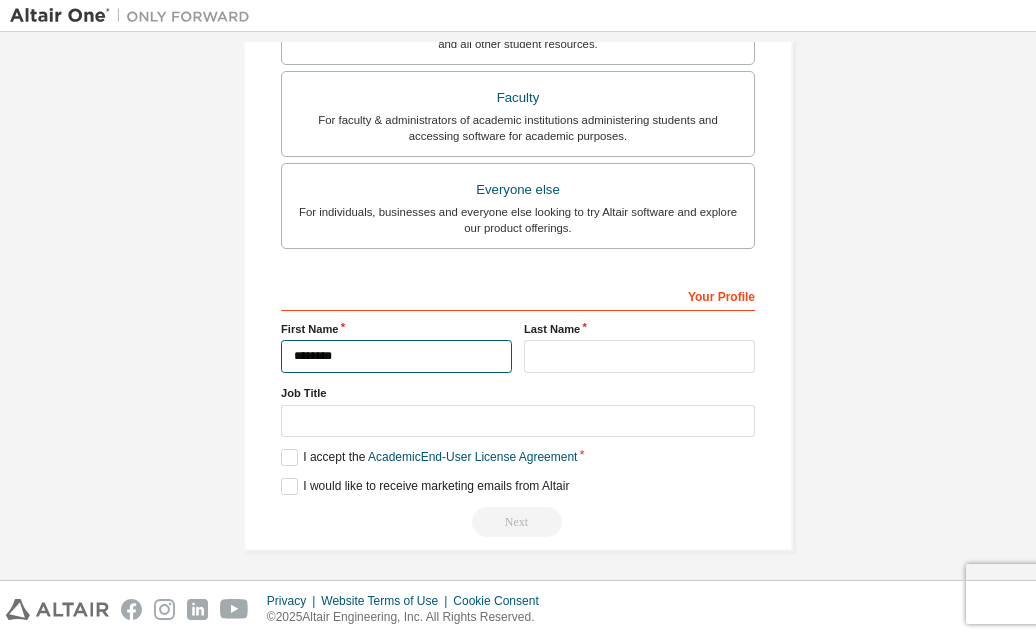 type on "*******" 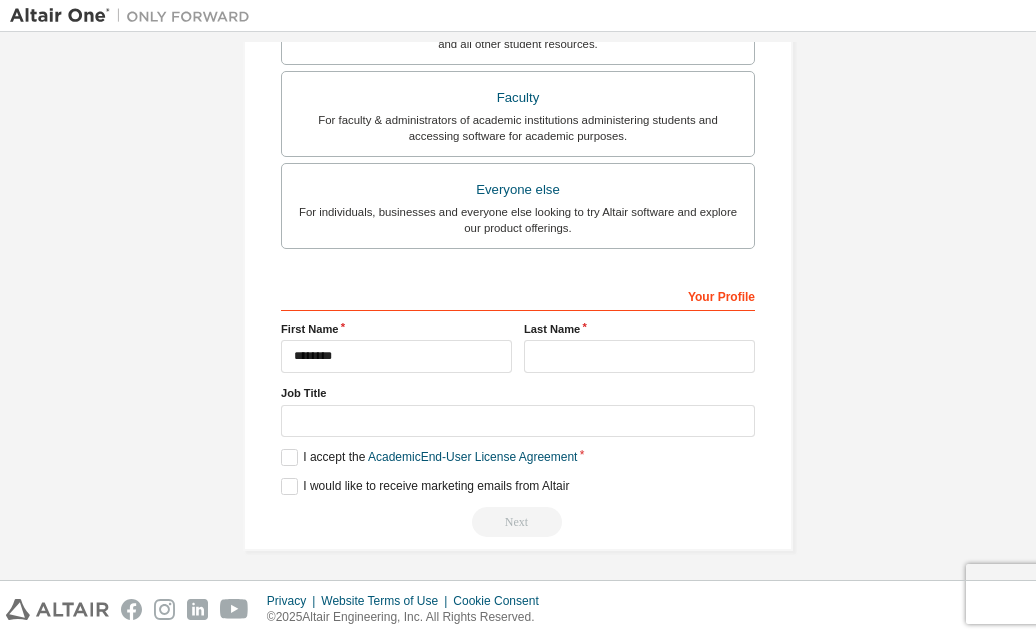 click on "Last Name" at bounding box center [639, 347] 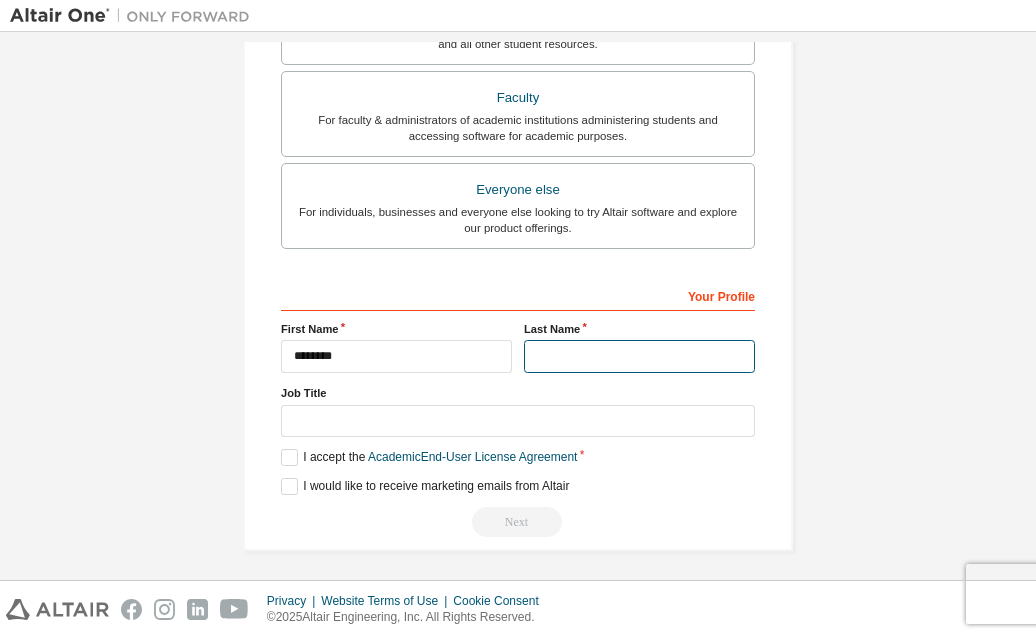 click at bounding box center [639, 356] 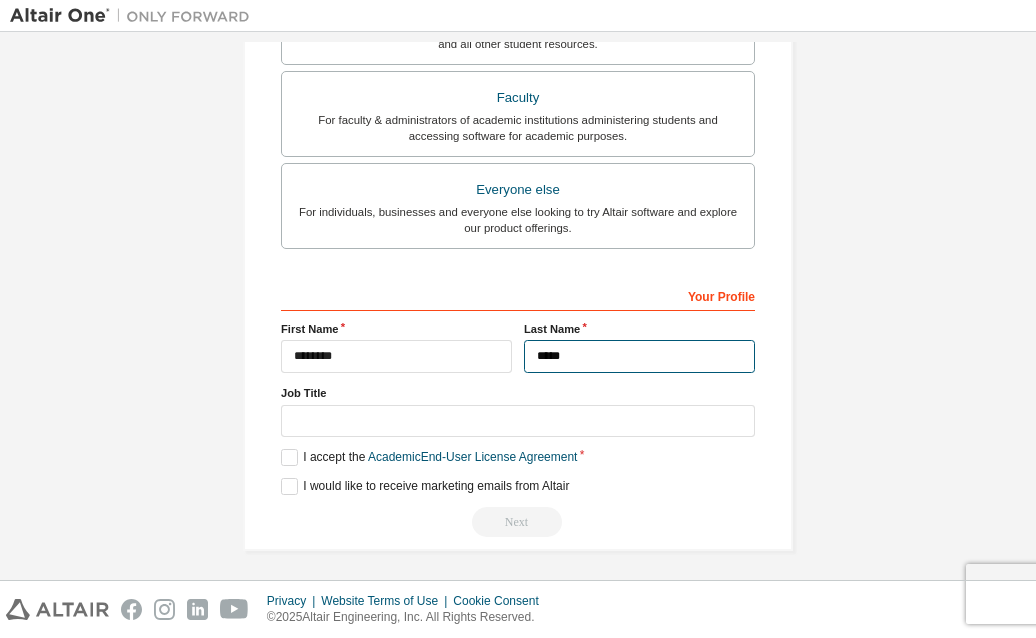 type on "*****" 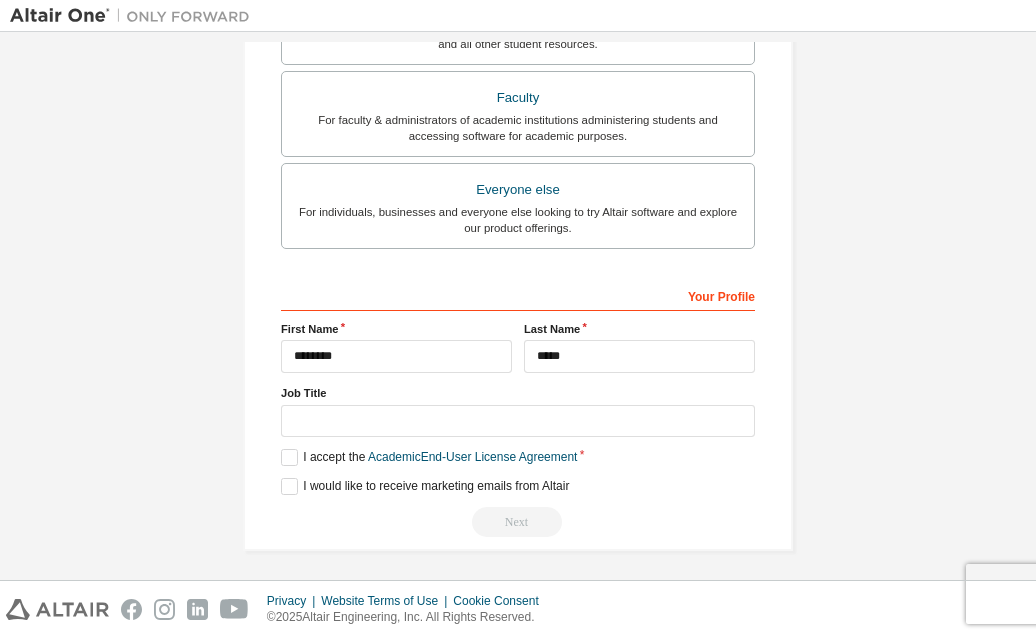 click on "Job Title" at bounding box center (518, 393) 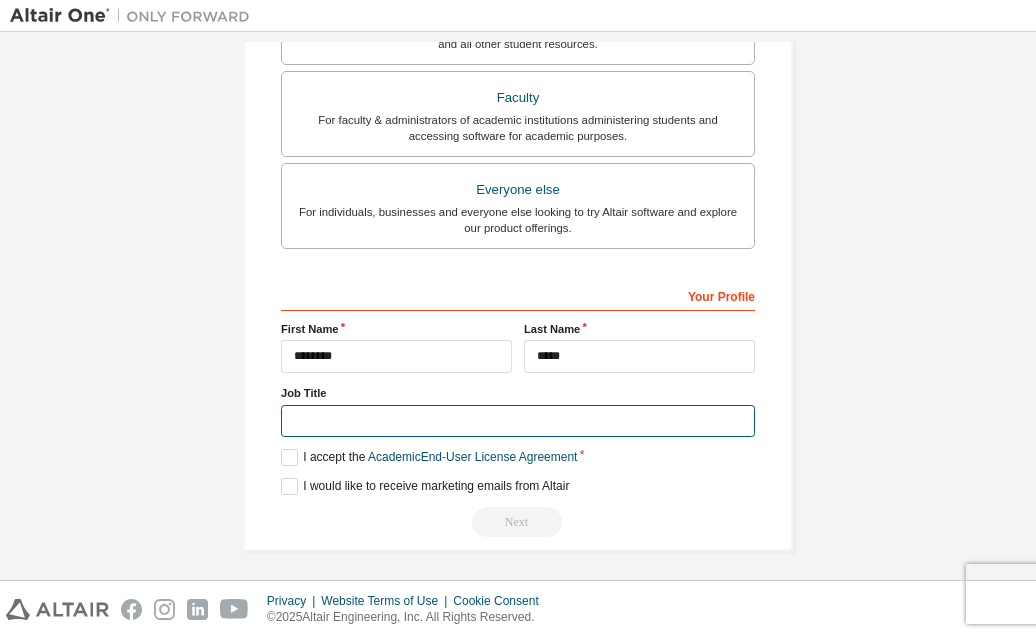 click at bounding box center (518, 421) 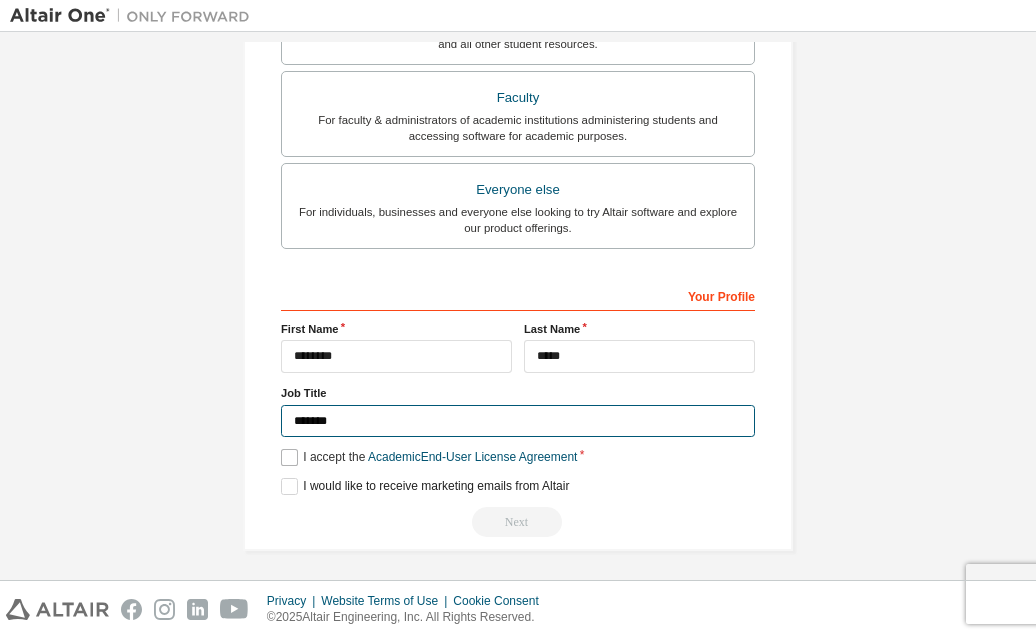 type on "*******" 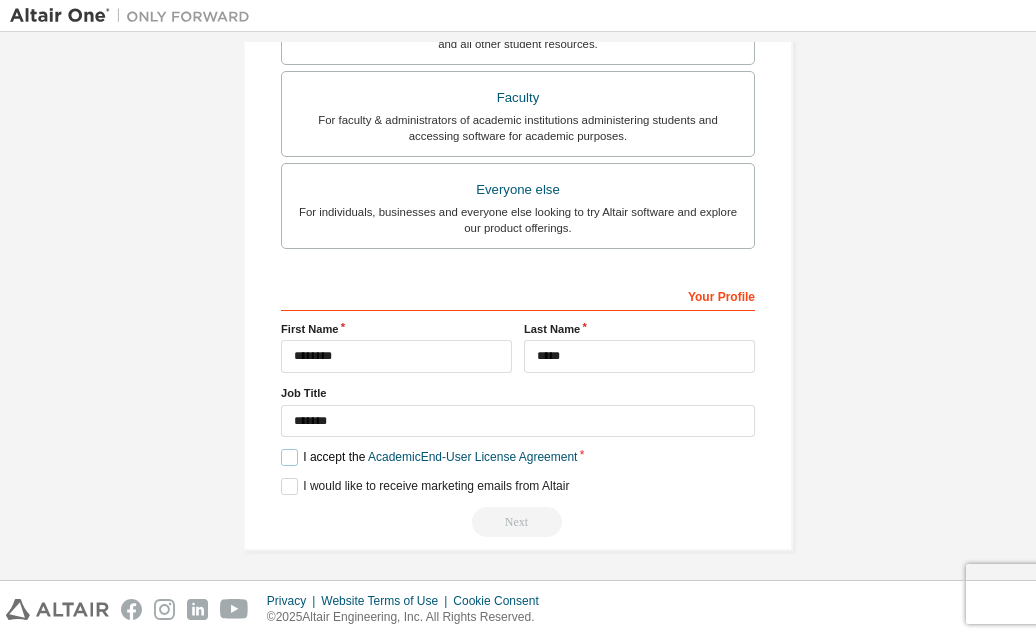 click on "I accept the   Academic   End-User License Agreement" at bounding box center (429, 457) 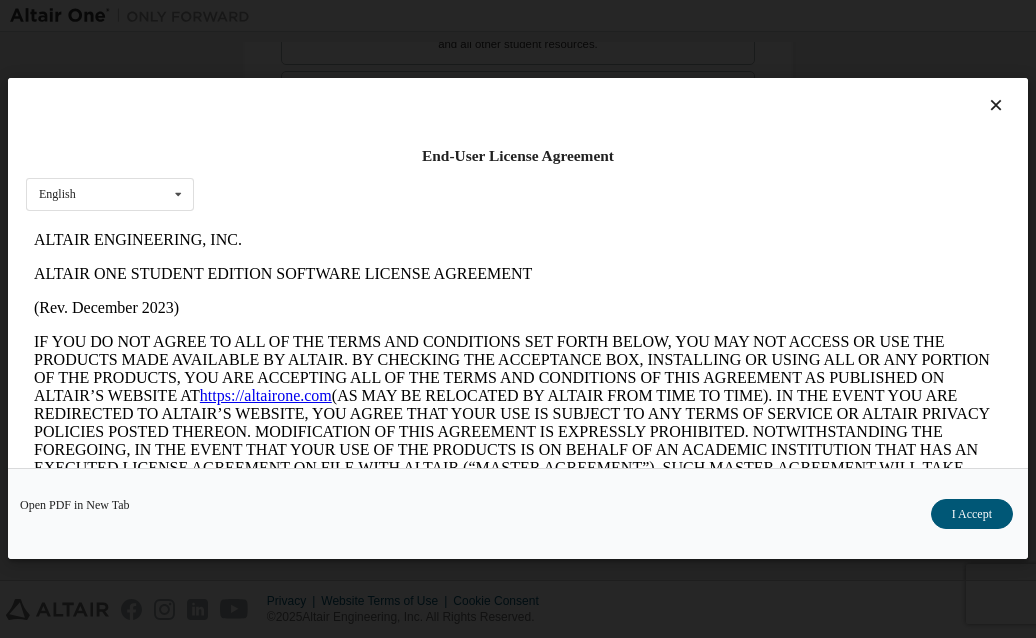 scroll, scrollTop: 0, scrollLeft: 0, axis: both 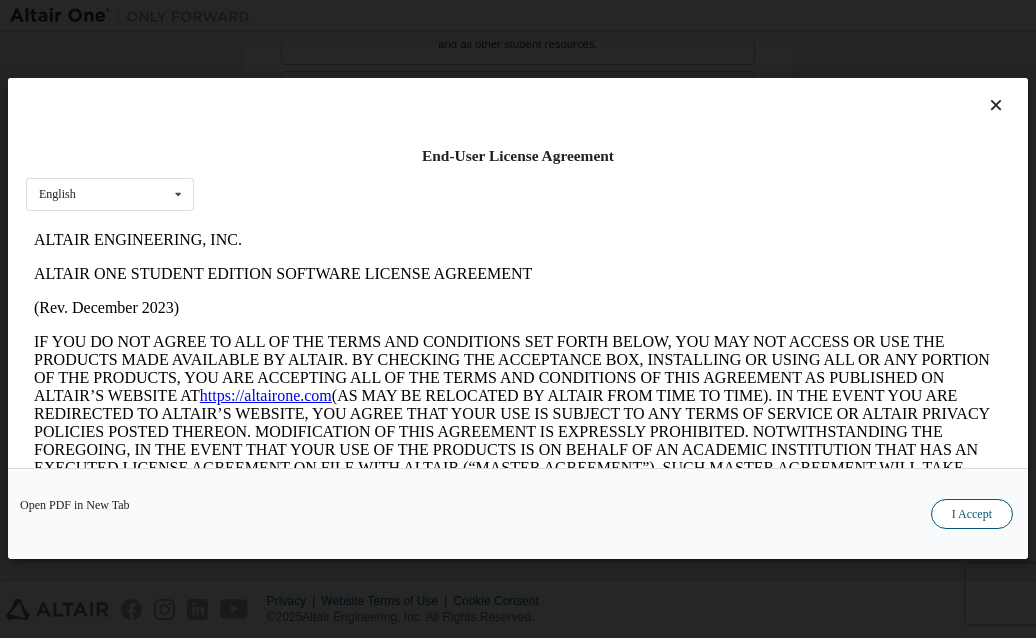 click on "I Accept" at bounding box center (972, 515) 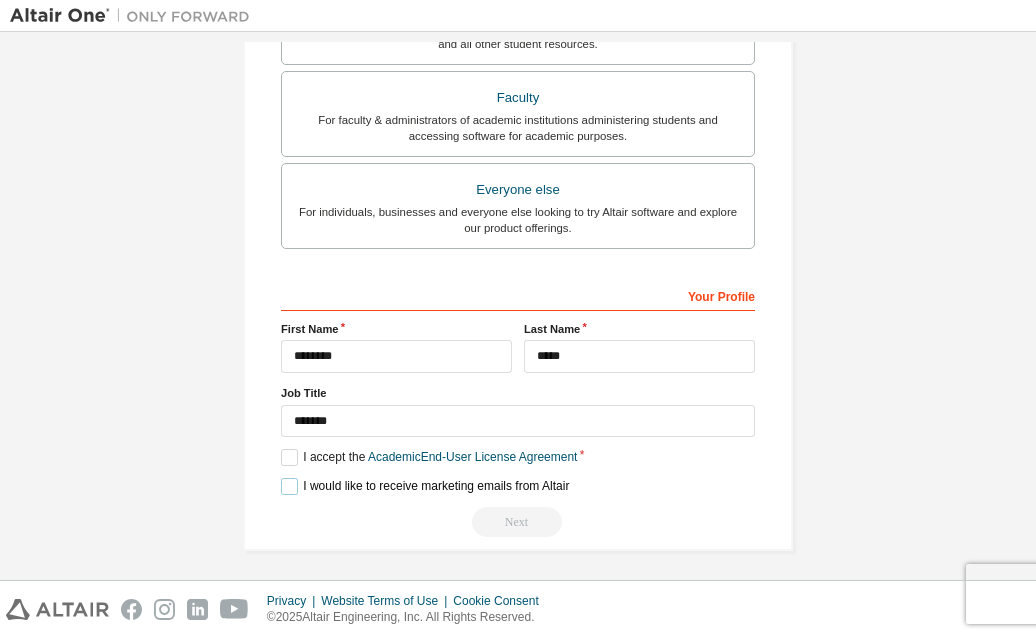 click on "I would like to receive marketing emails from Altair" at bounding box center [425, 486] 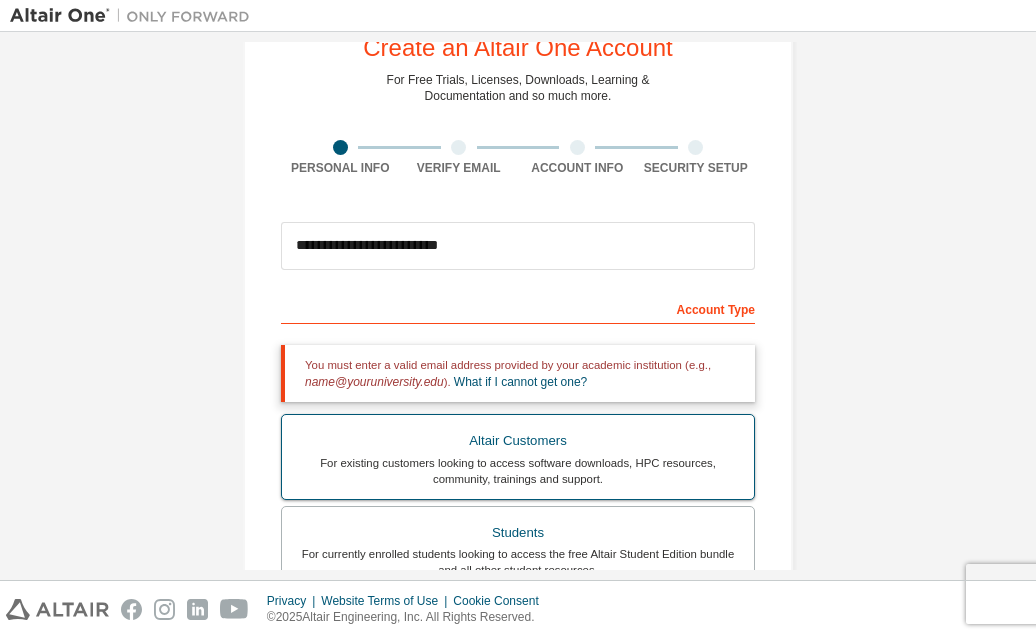 scroll, scrollTop: 100, scrollLeft: 0, axis: vertical 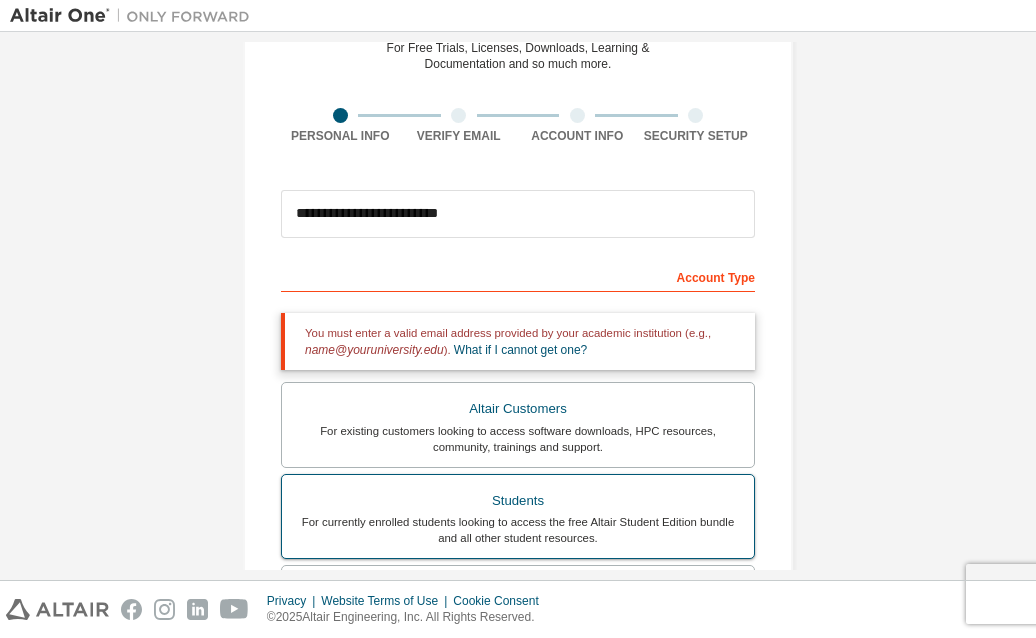 click on "For currently enrolled students looking to access the free Altair Student Edition bundle and all other student resources." at bounding box center [518, 530] 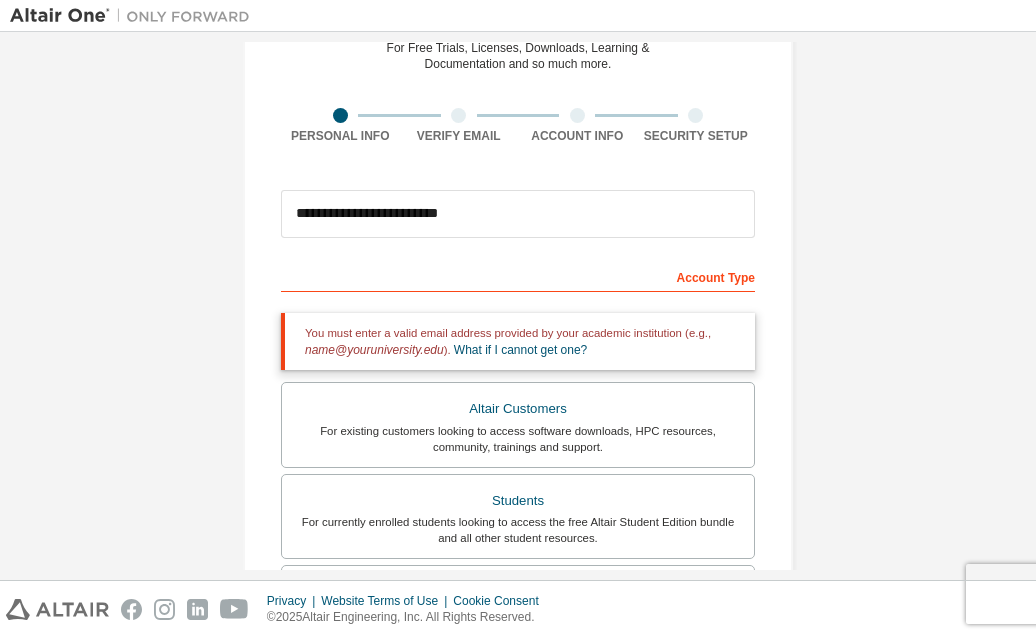 click on "Account Type" at bounding box center [518, 276] 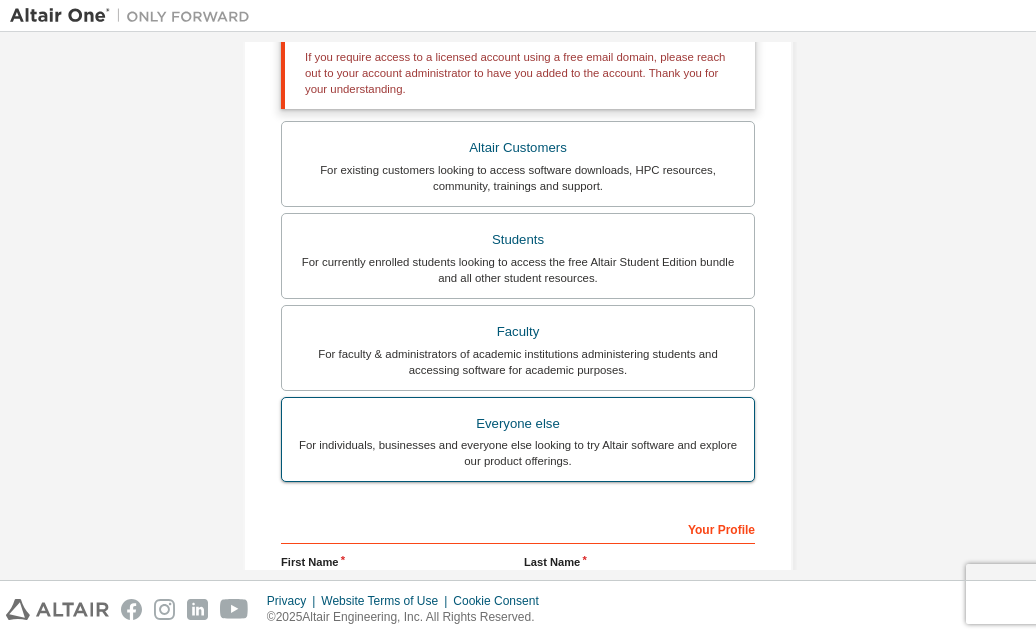 scroll, scrollTop: 500, scrollLeft: 0, axis: vertical 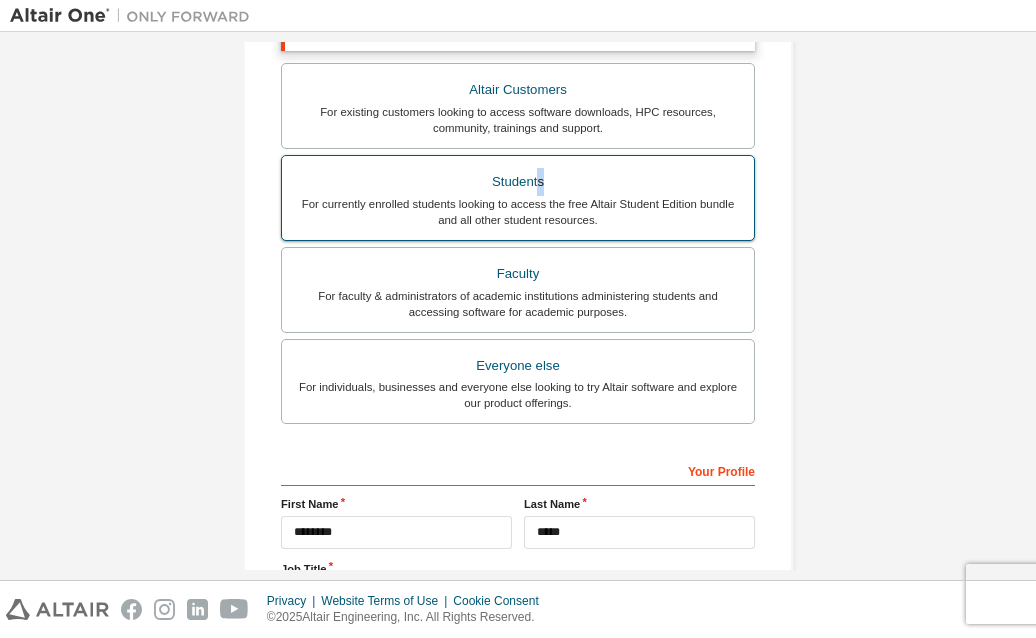 click on "Students" at bounding box center [518, 182] 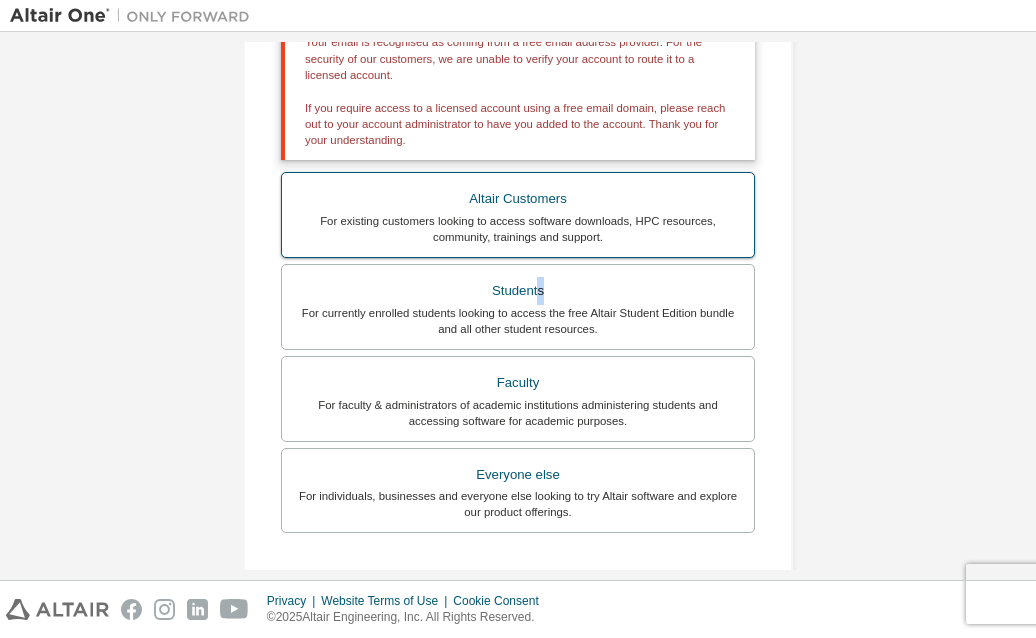 scroll, scrollTop: 375, scrollLeft: 0, axis: vertical 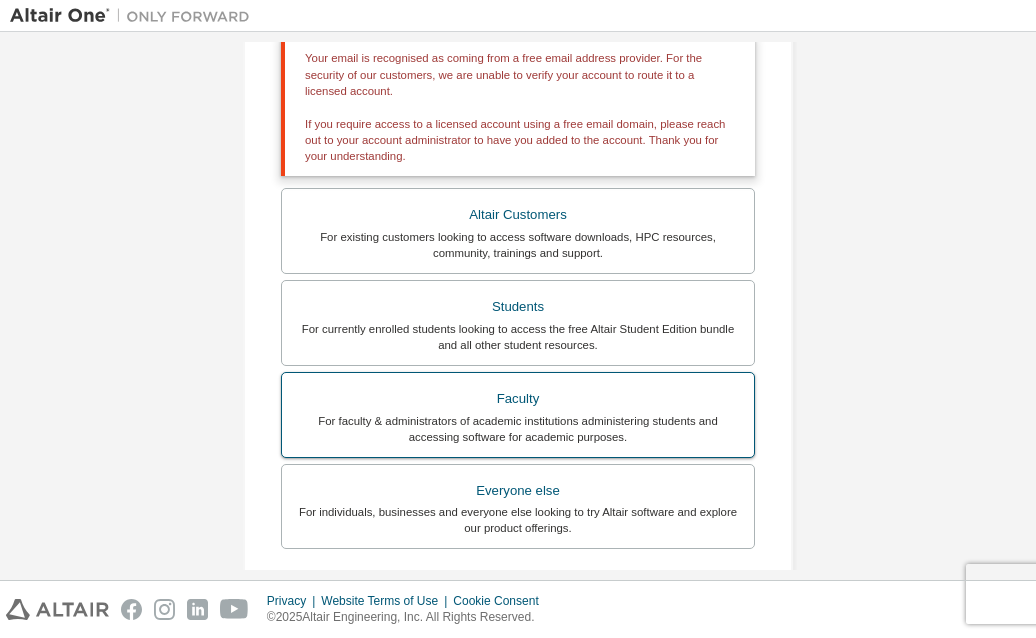 click on "For currently enrolled students looking to access the free Altair Student Edition bundle and all other student resources." at bounding box center [518, 337] 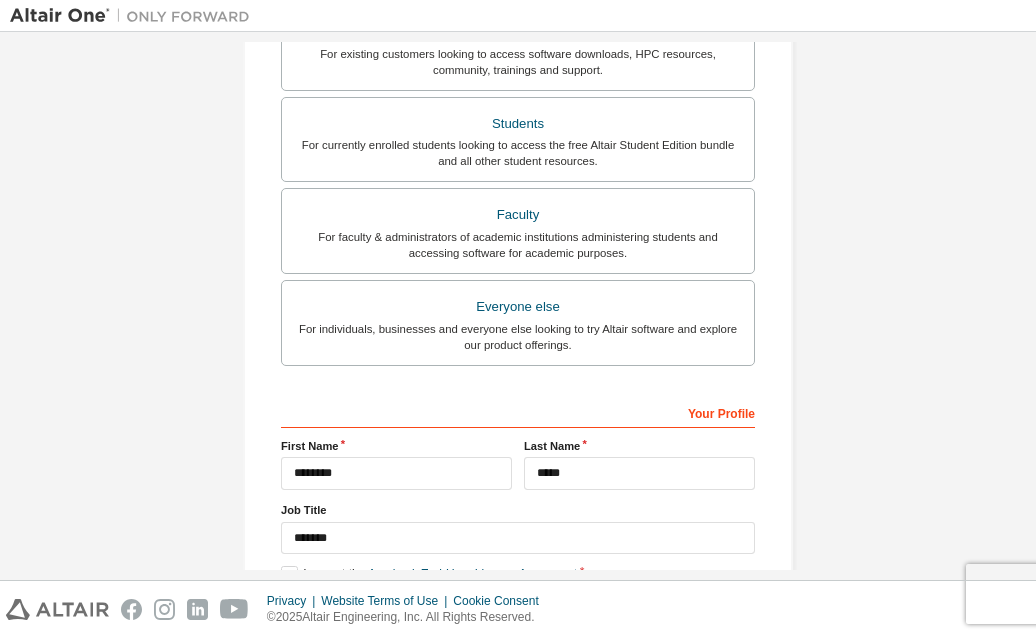 scroll, scrollTop: 594, scrollLeft: 0, axis: vertical 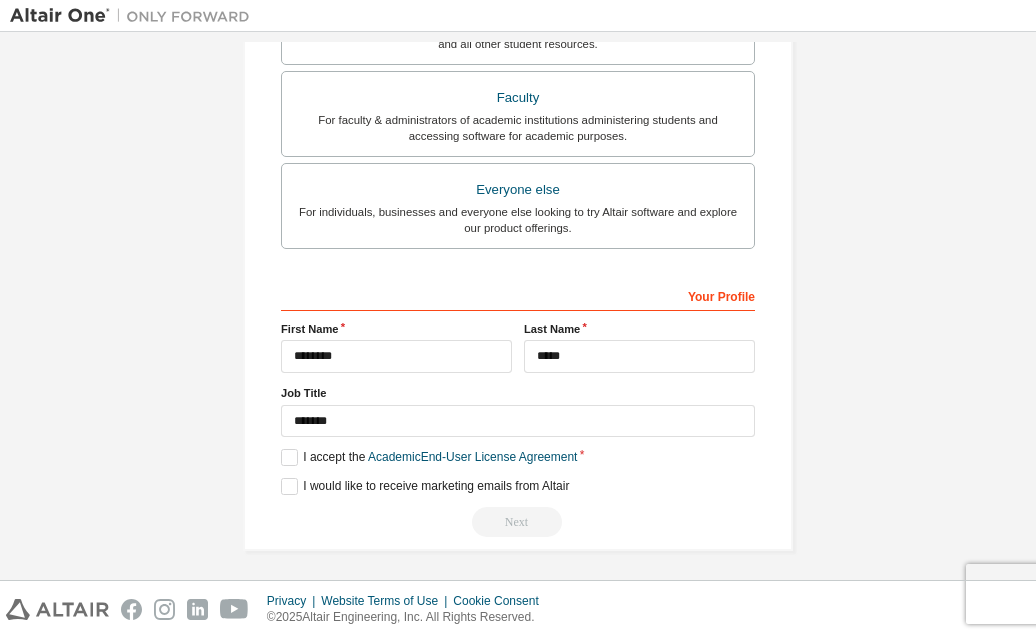 click on "Next" at bounding box center (518, 522) 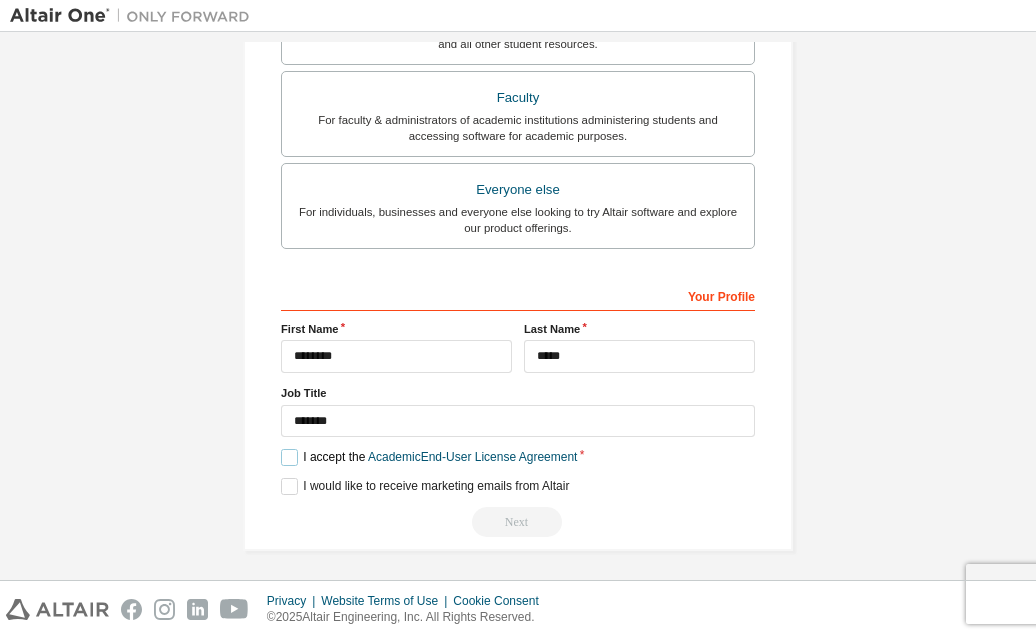 click on "I accept the   Academic   End-User License Agreement" at bounding box center [429, 457] 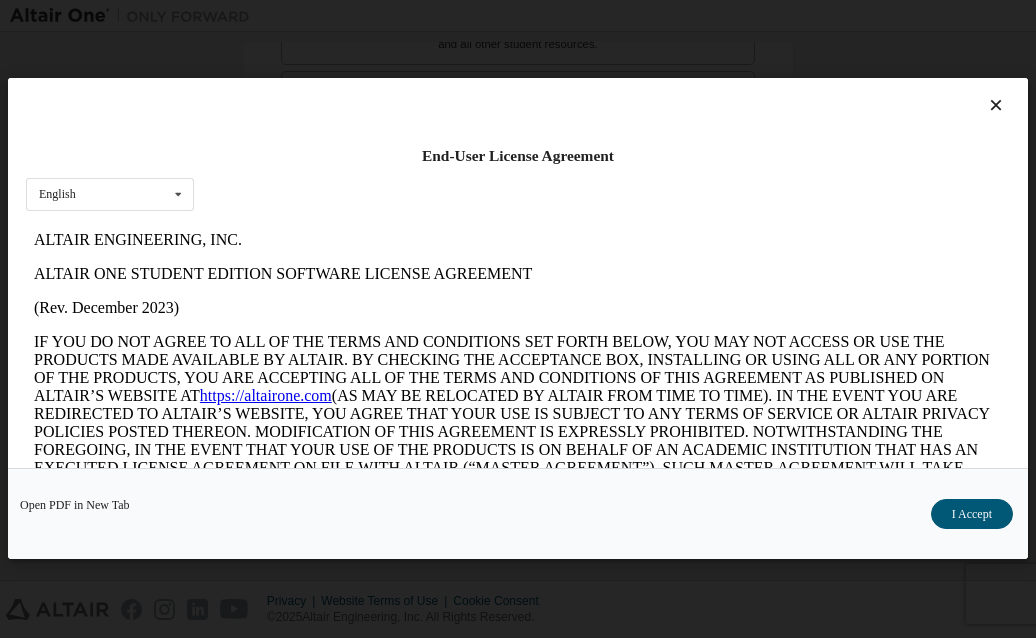 scroll, scrollTop: 0, scrollLeft: 0, axis: both 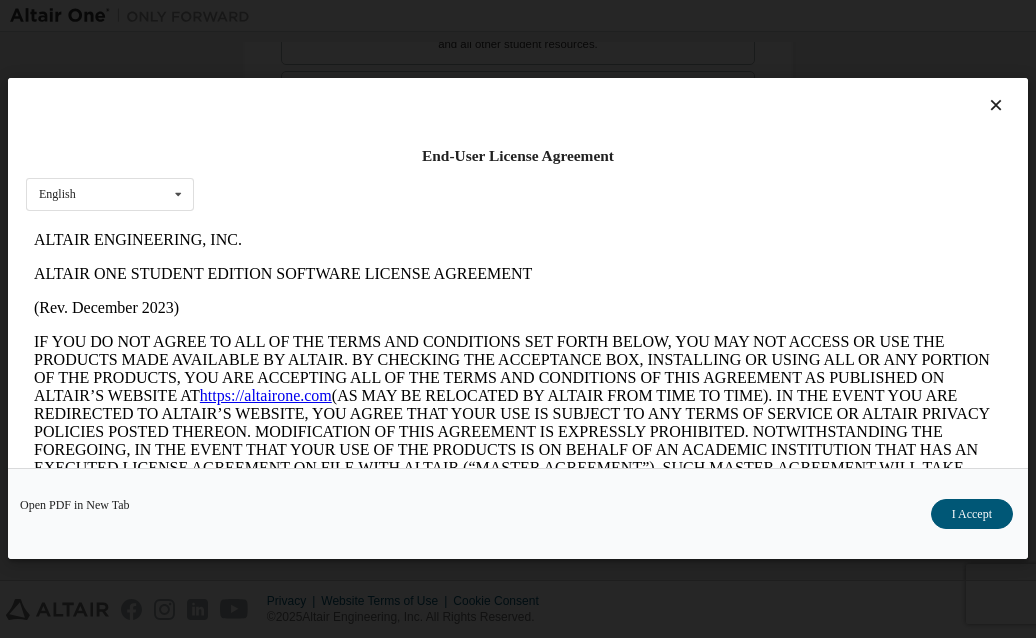click on "I Accept" at bounding box center (972, 515) 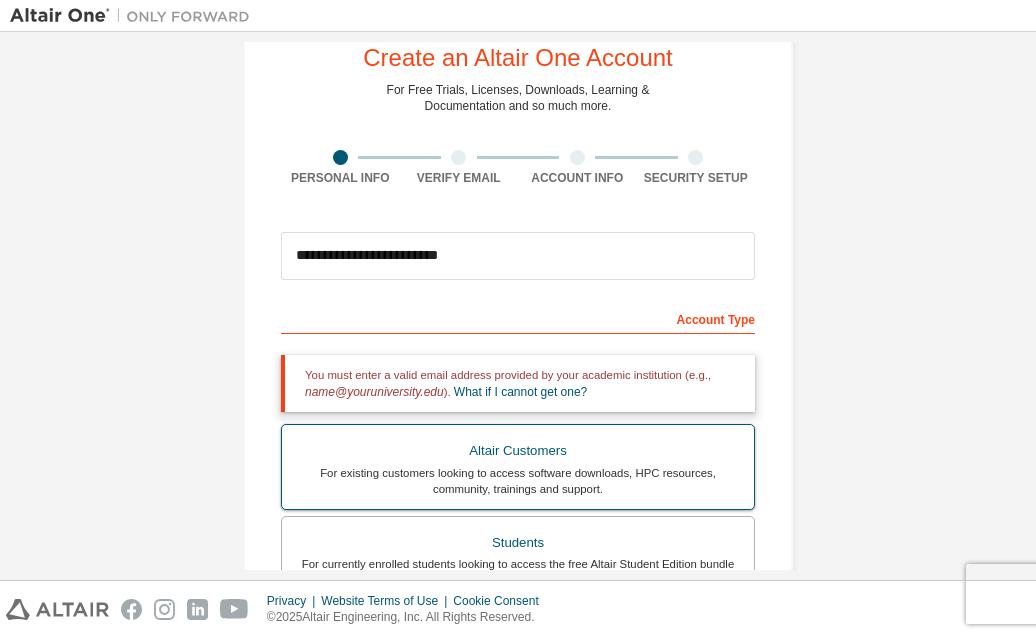 scroll, scrollTop: 0, scrollLeft: 0, axis: both 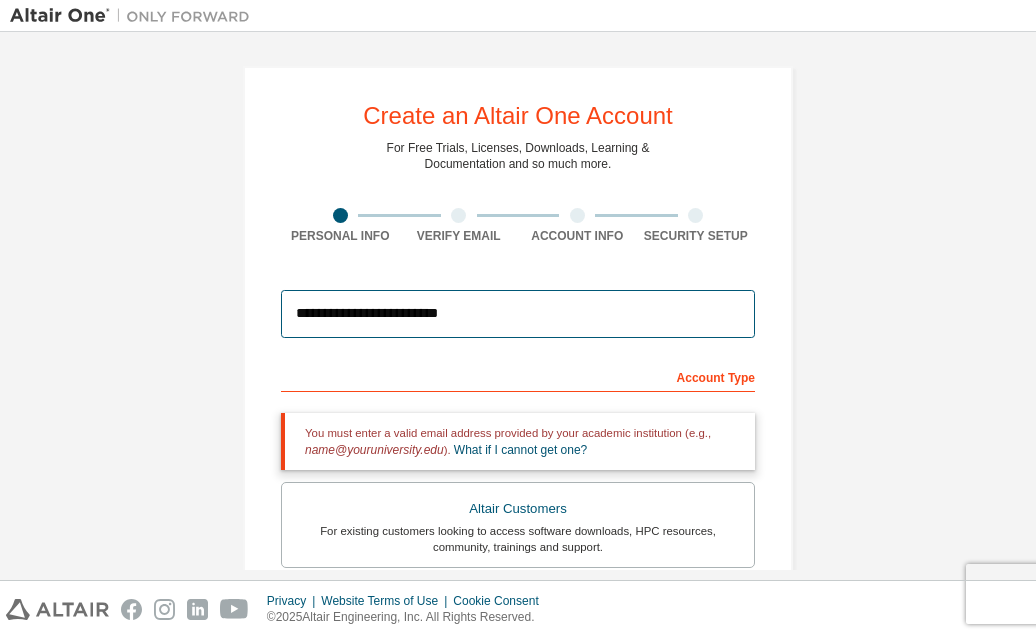 click on "**********" at bounding box center [518, 314] 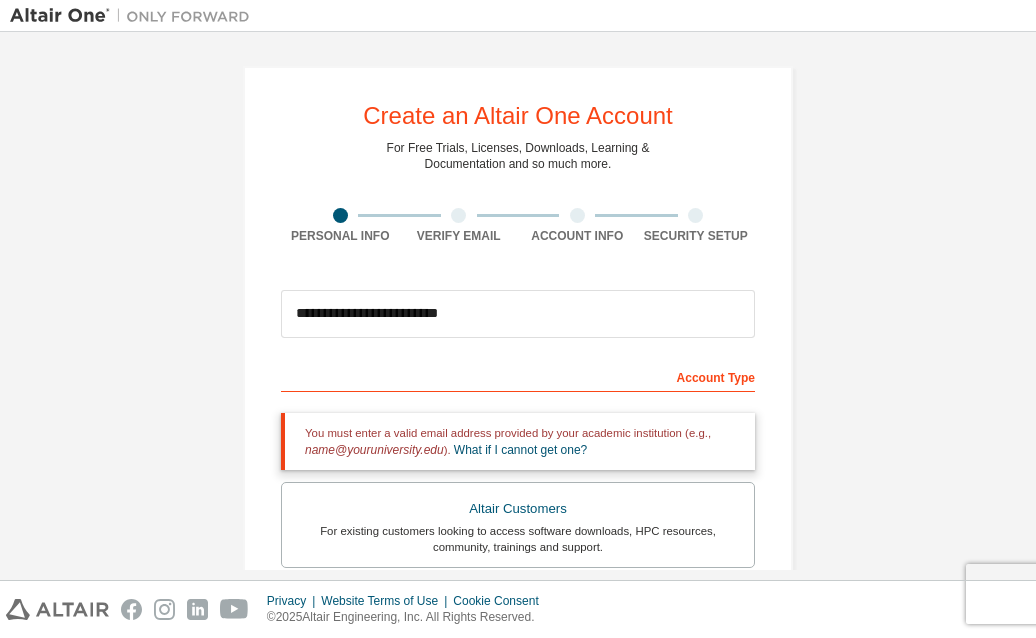 click on "**********" at bounding box center [518, 314] 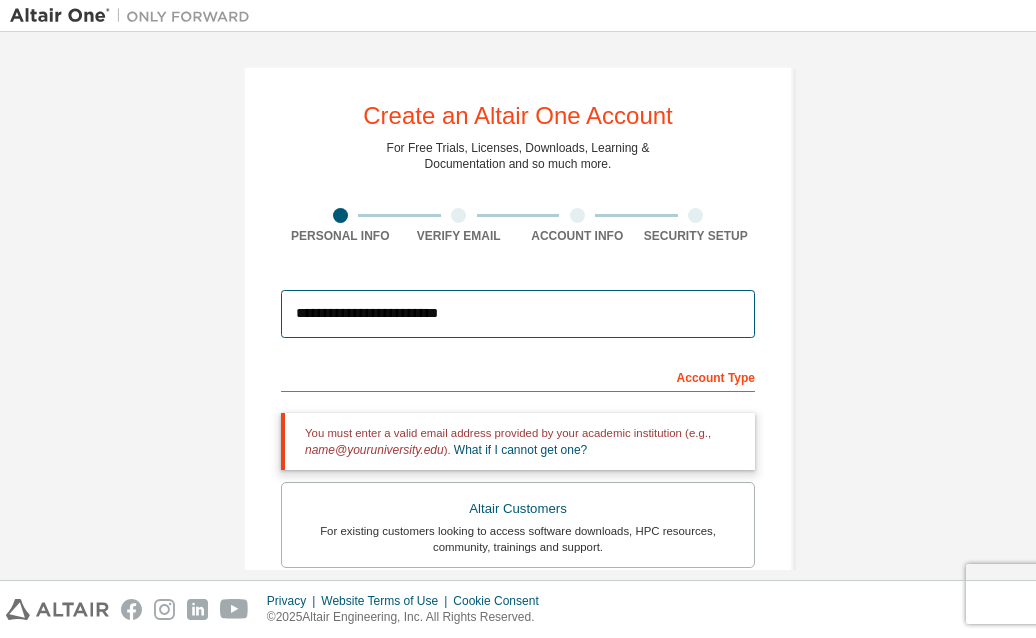 click on "**********" at bounding box center [518, 314] 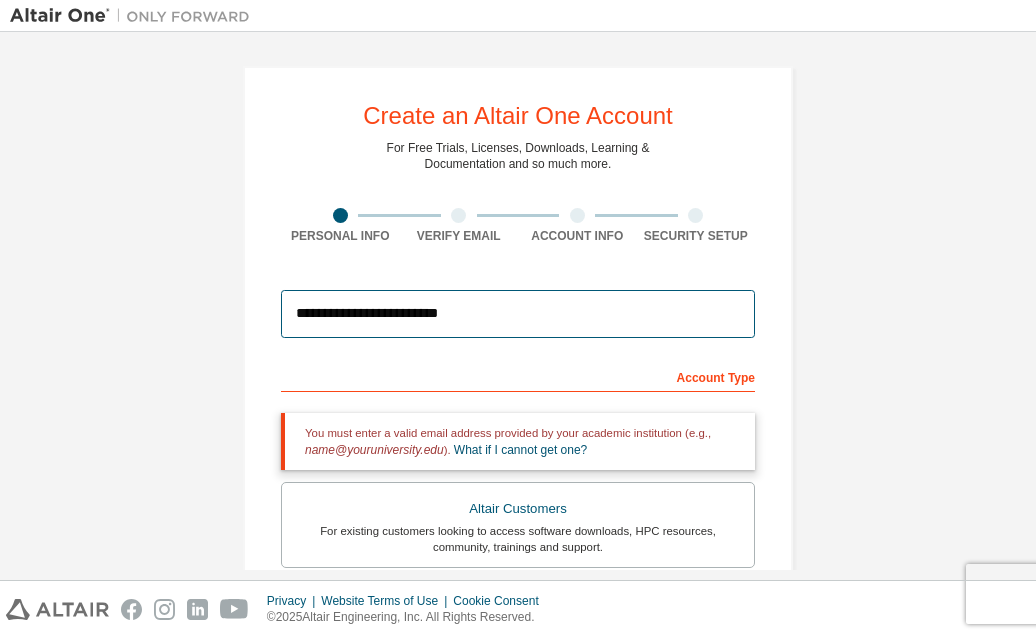 drag, startPoint x: 490, startPoint y: 316, endPoint x: 268, endPoint y: 325, distance: 222.18236 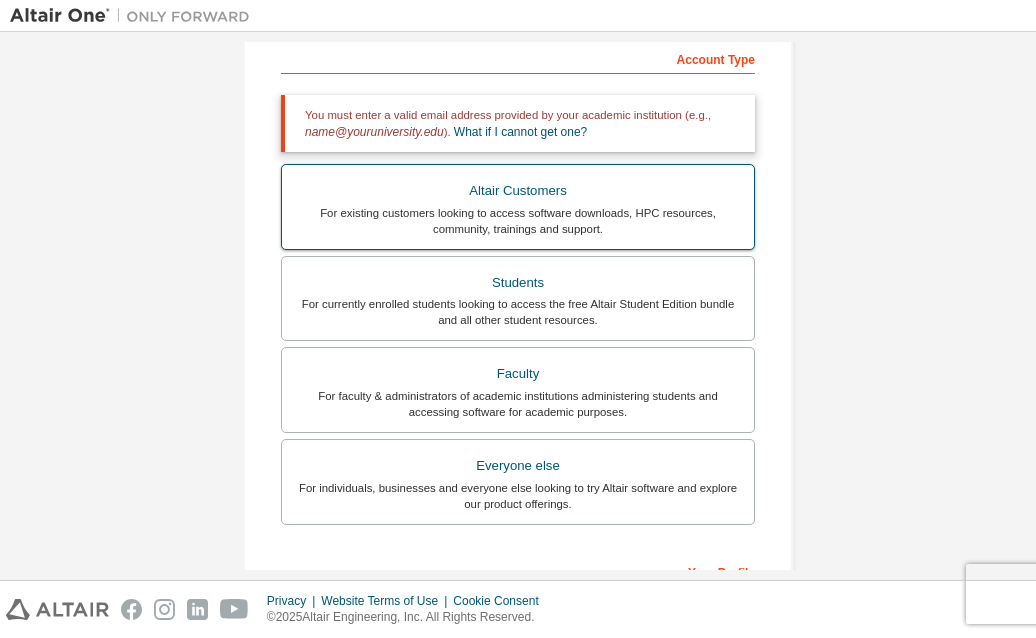 scroll, scrollTop: 500, scrollLeft: 0, axis: vertical 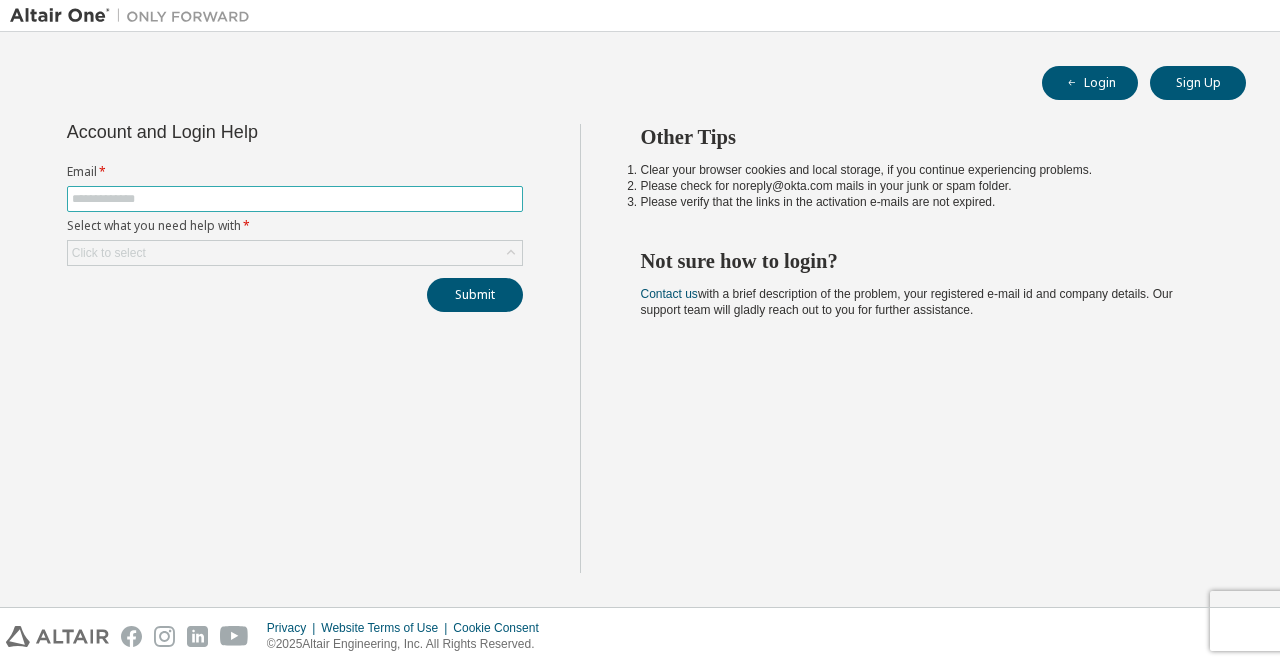 click at bounding box center [295, 199] 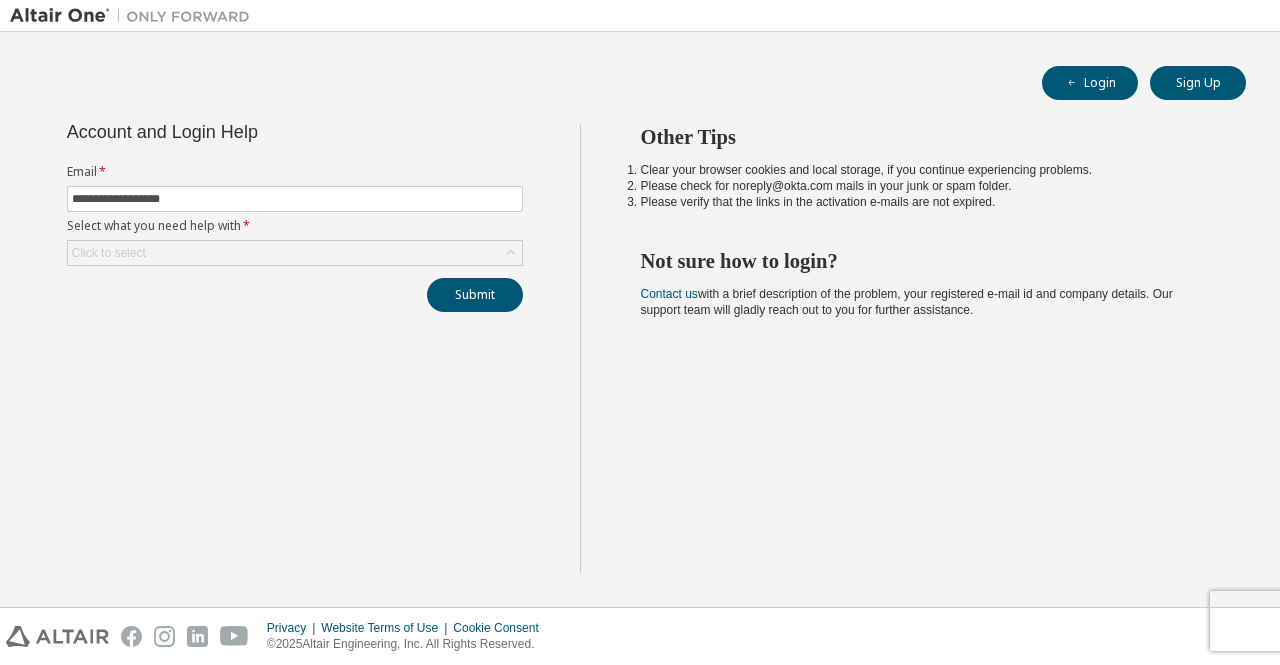 click on "**********" at bounding box center [295, 215] 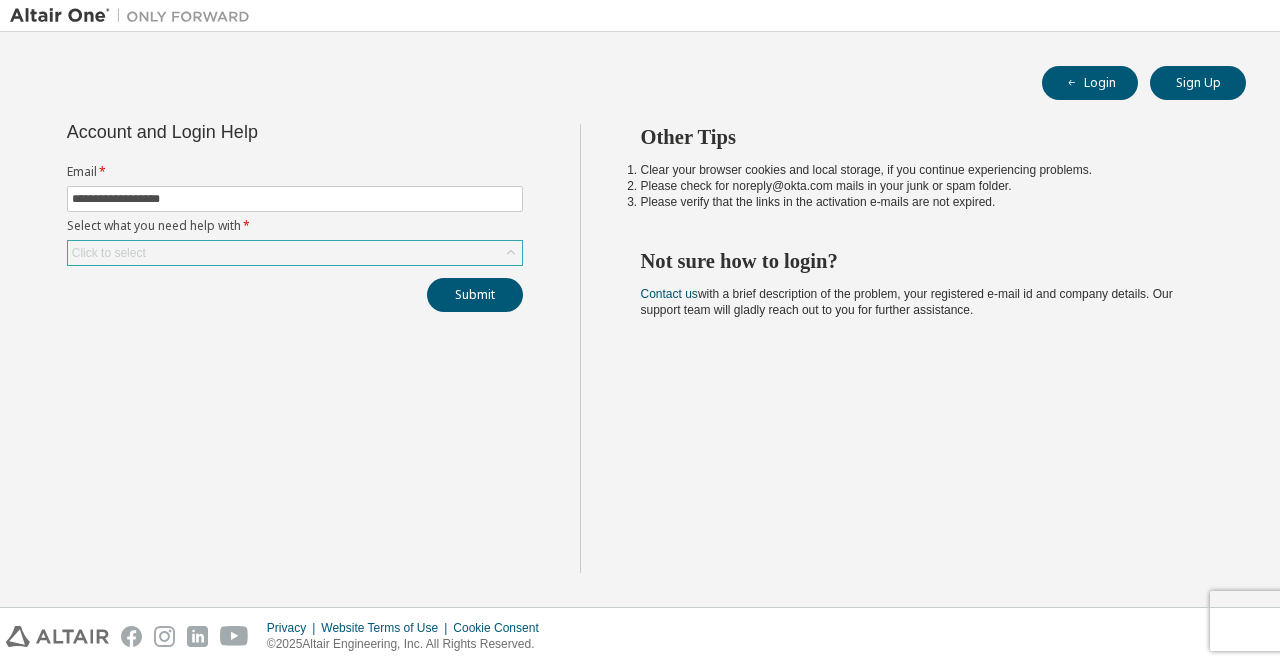 click on "Click to select" at bounding box center [295, 253] 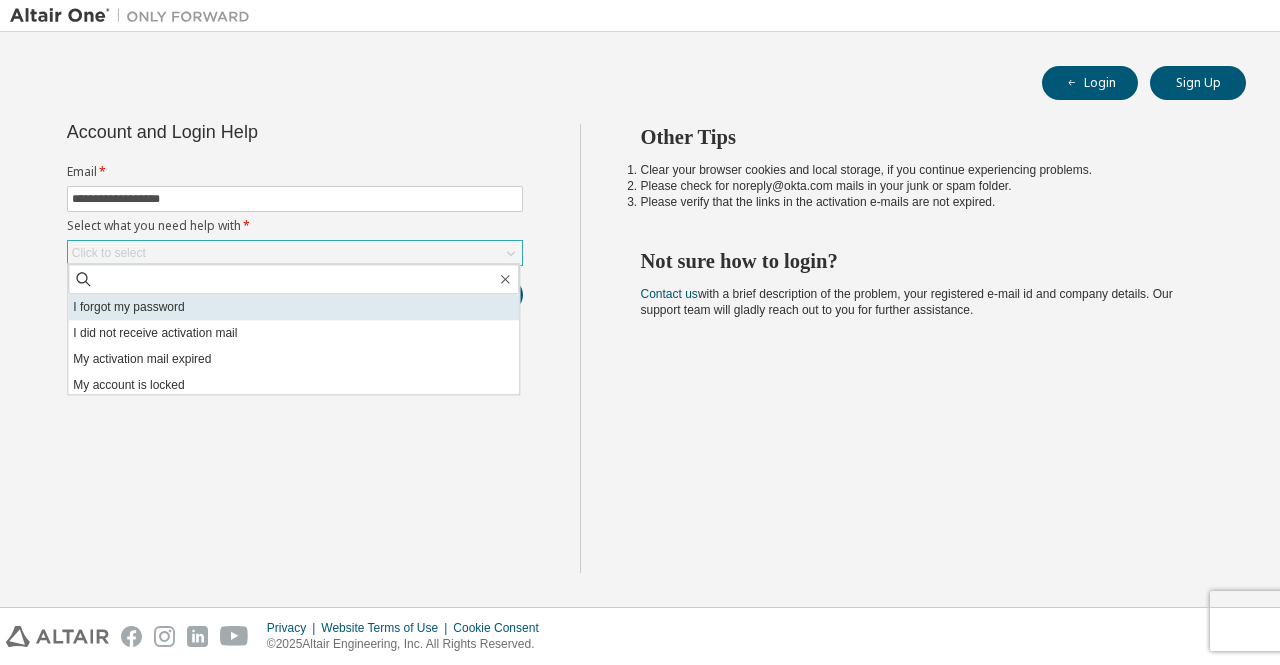 click on "I forgot my password" at bounding box center [293, 307] 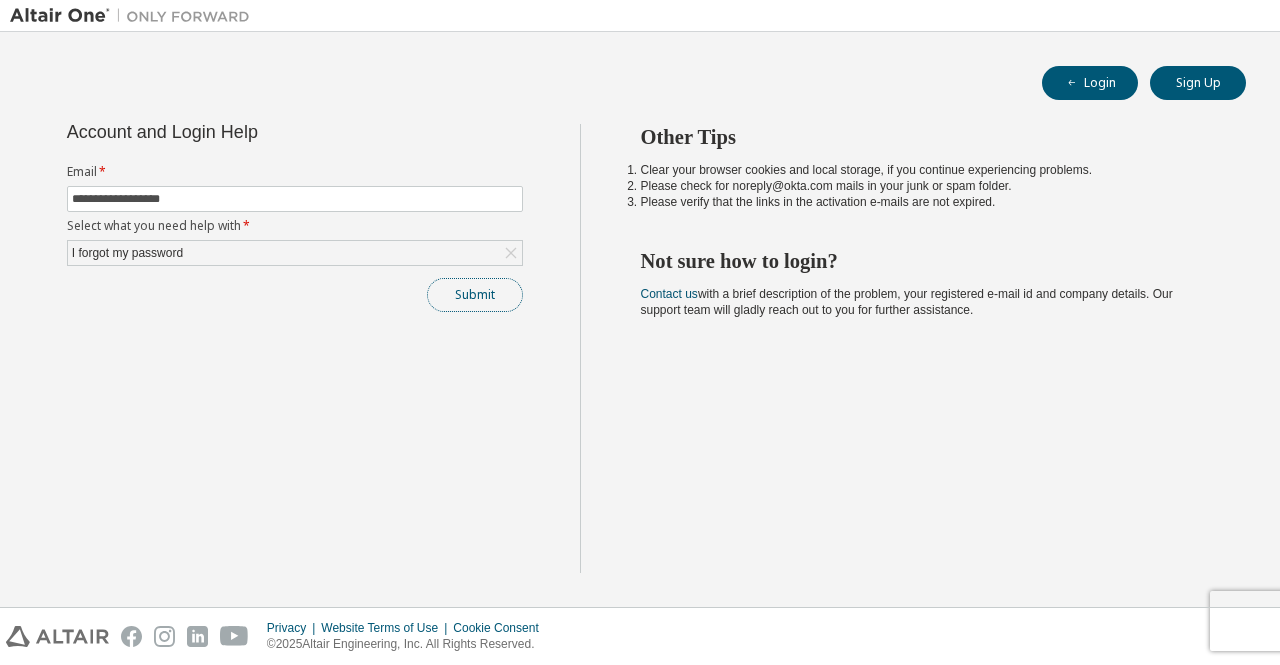 click on "Submit" at bounding box center [475, 295] 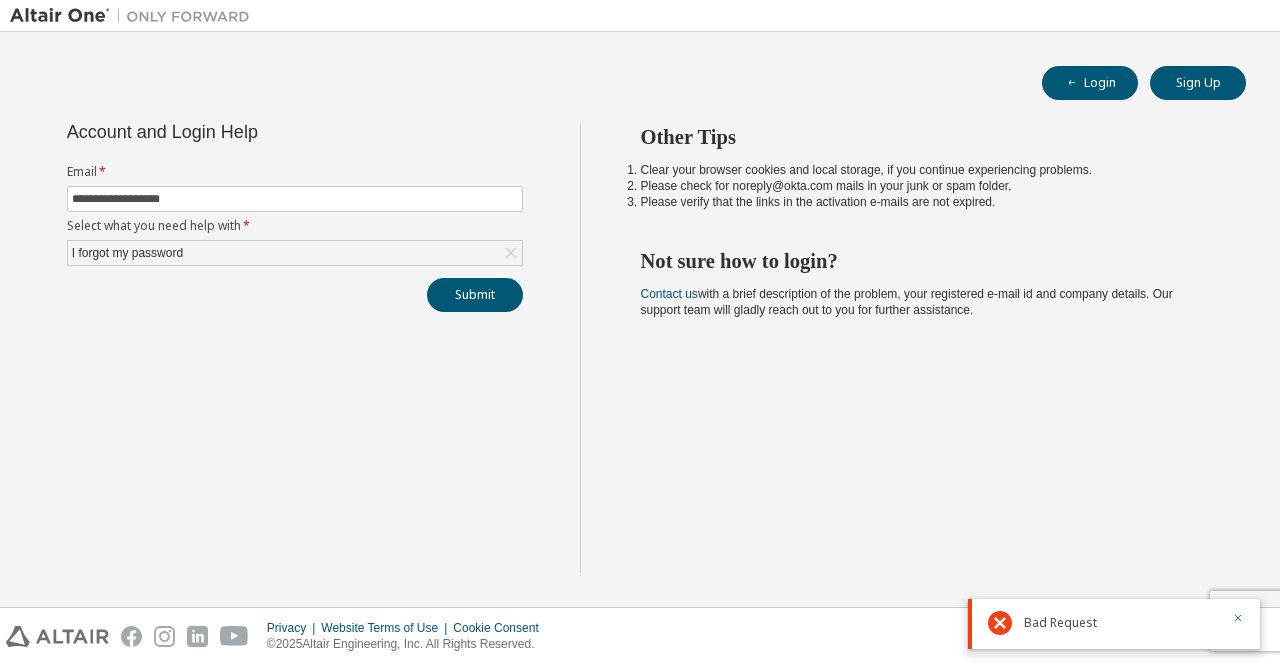 click at bounding box center [1122, 636] 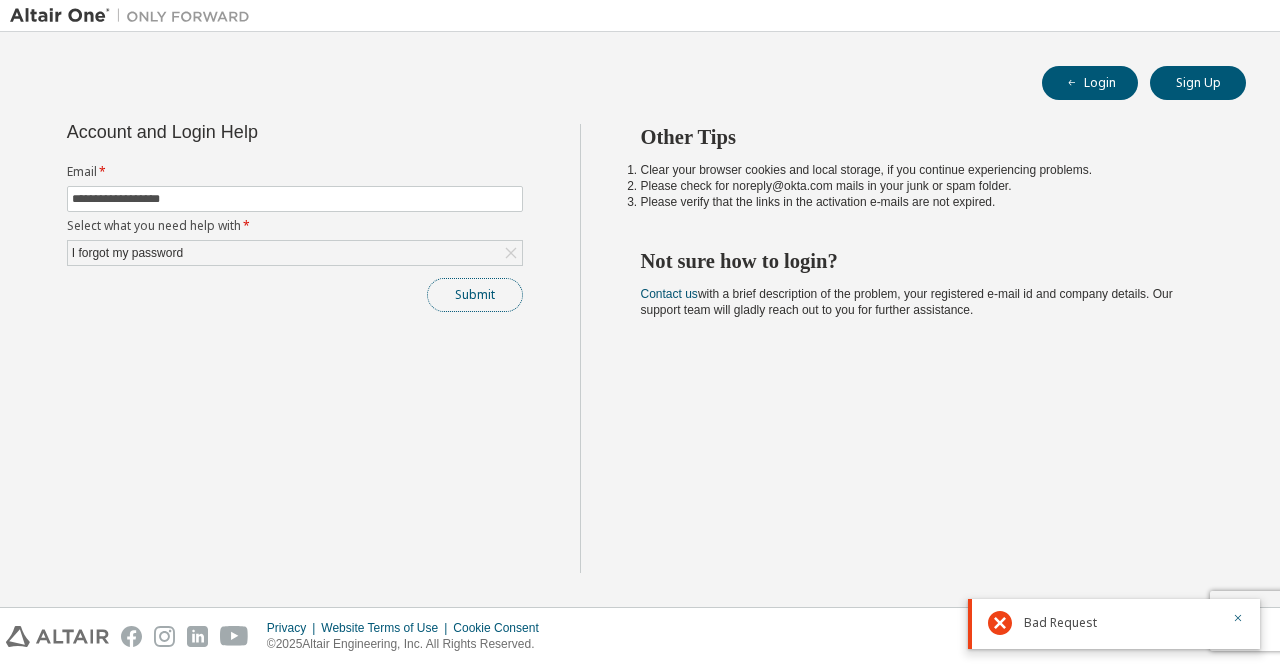 click on "Submit" at bounding box center (475, 295) 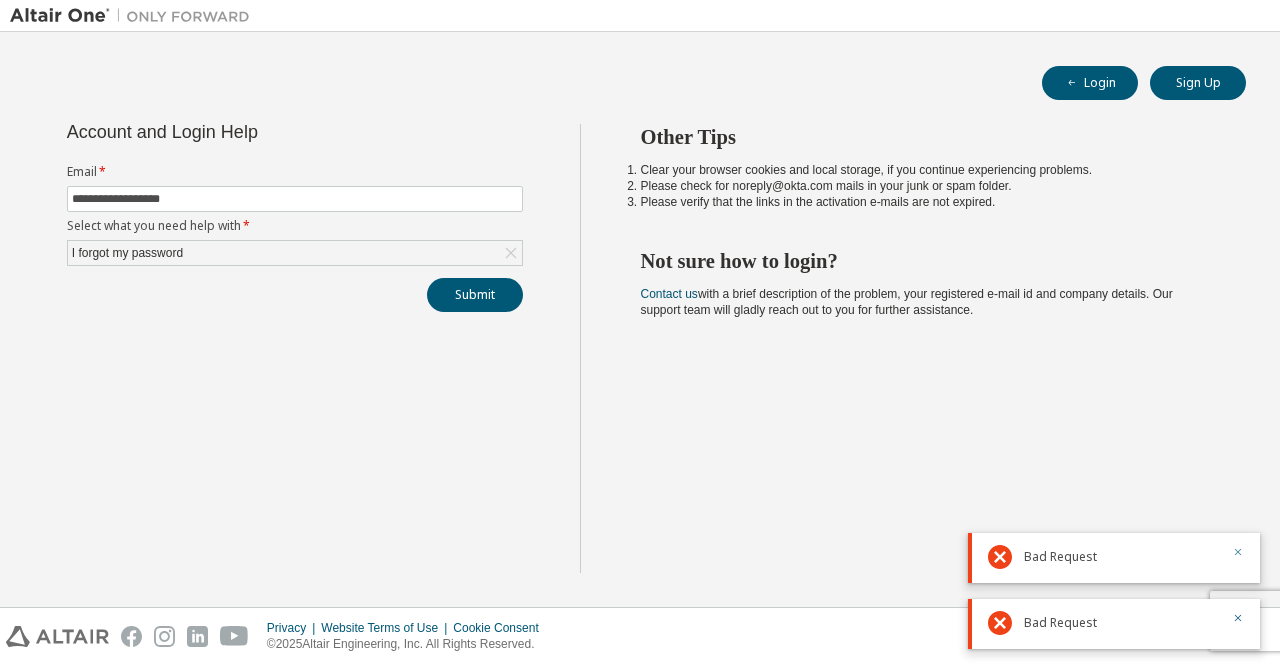 click at bounding box center [1238, 554] 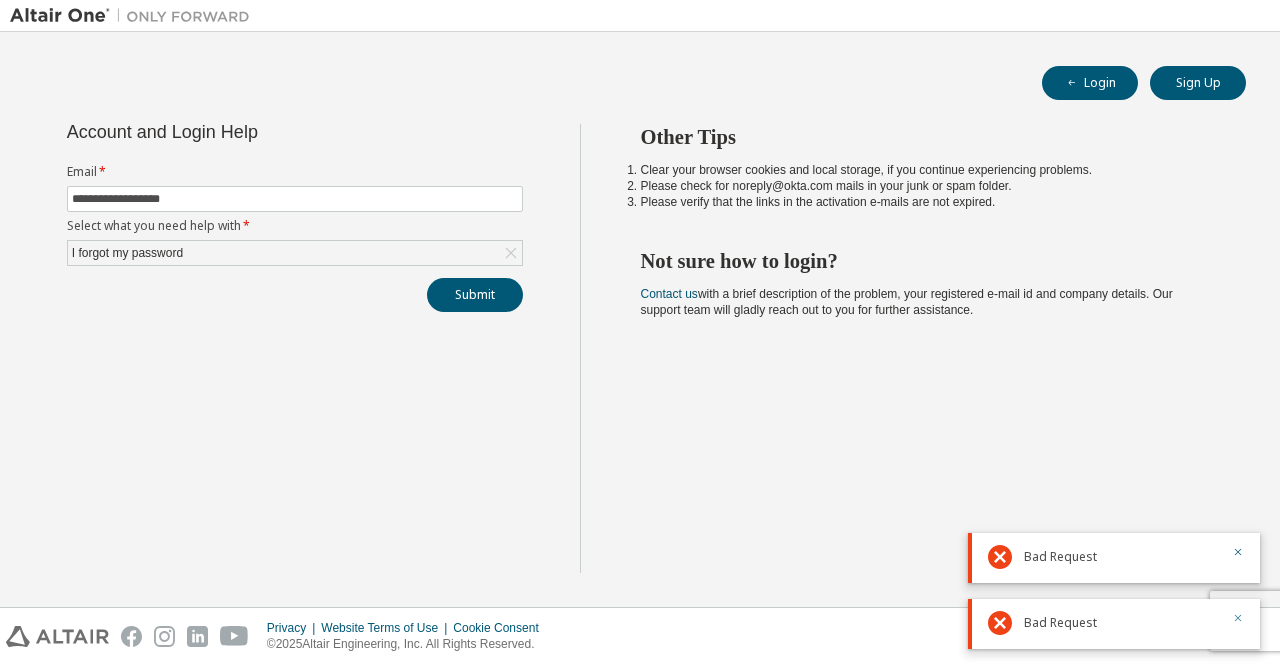 click 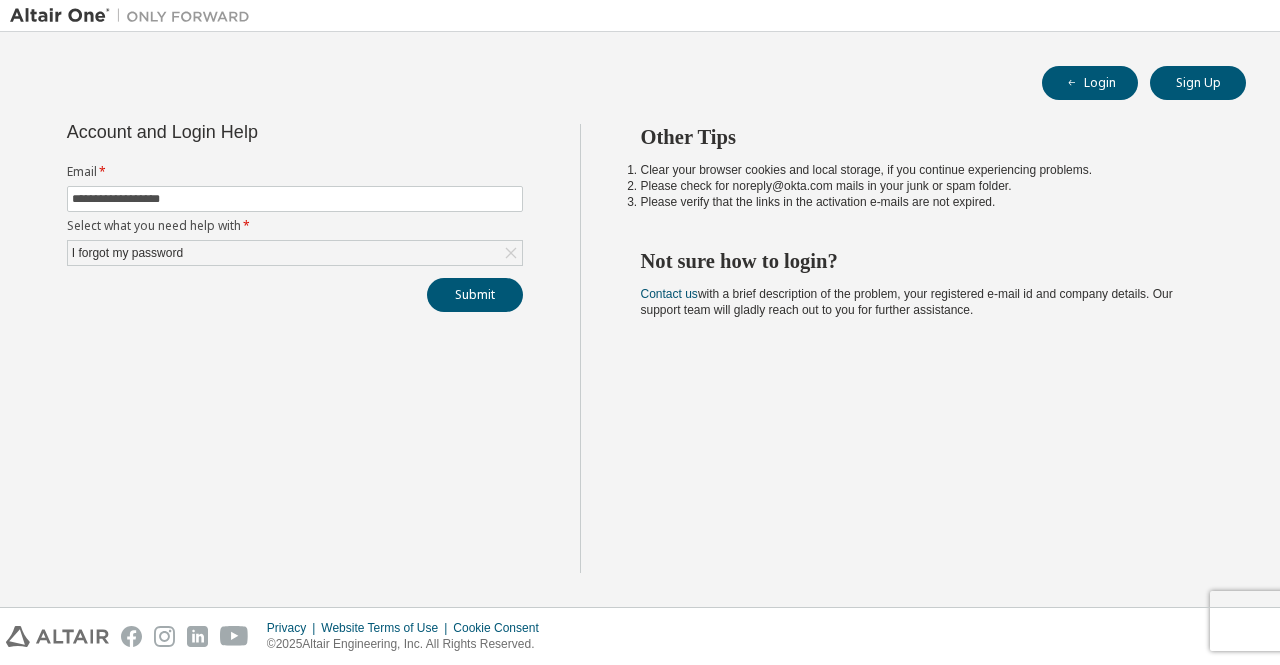 click on "Privacy Website Terms of Use Cookie Consent ©  2025  Altair Engineering, Inc. All Rights Reserved." at bounding box center [640, 636] 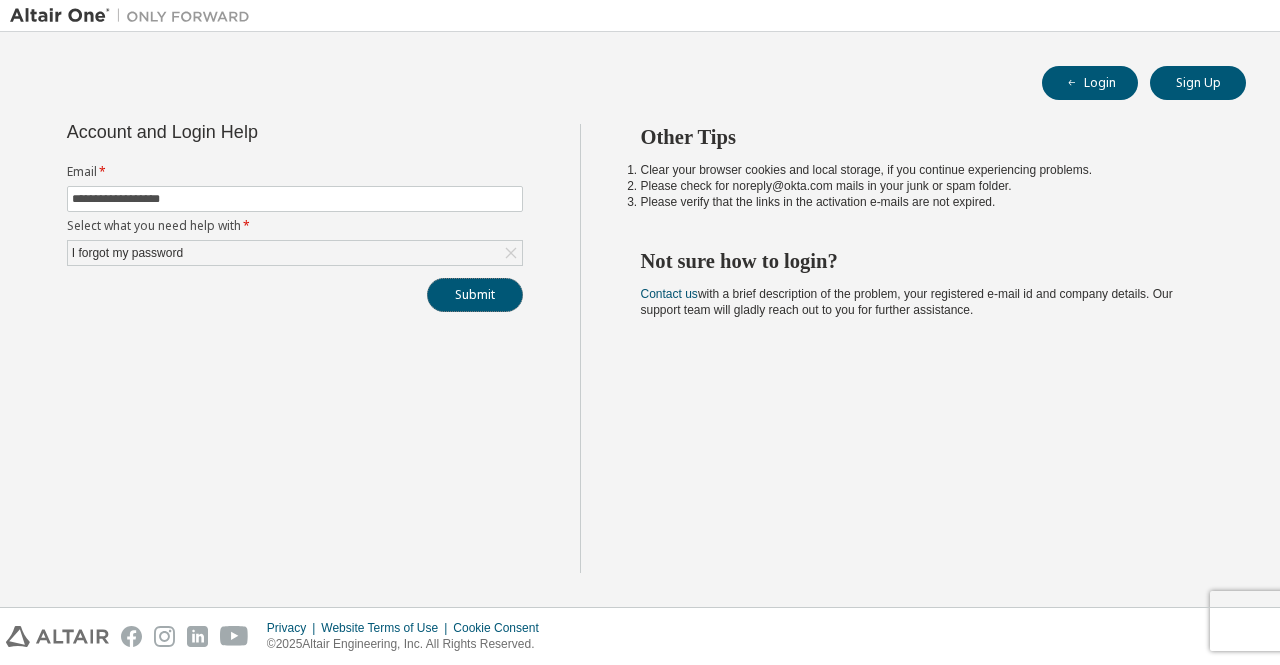 click on "Submit" at bounding box center [475, 295] 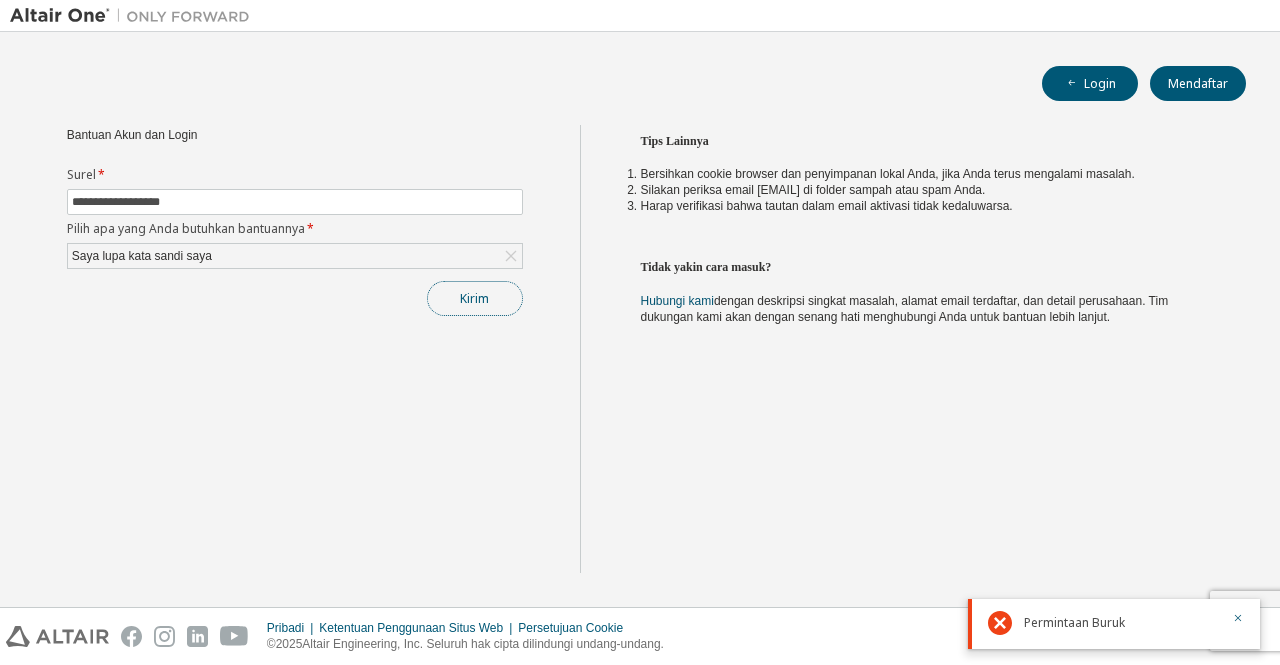 click on "Kirim" at bounding box center (475, 298) 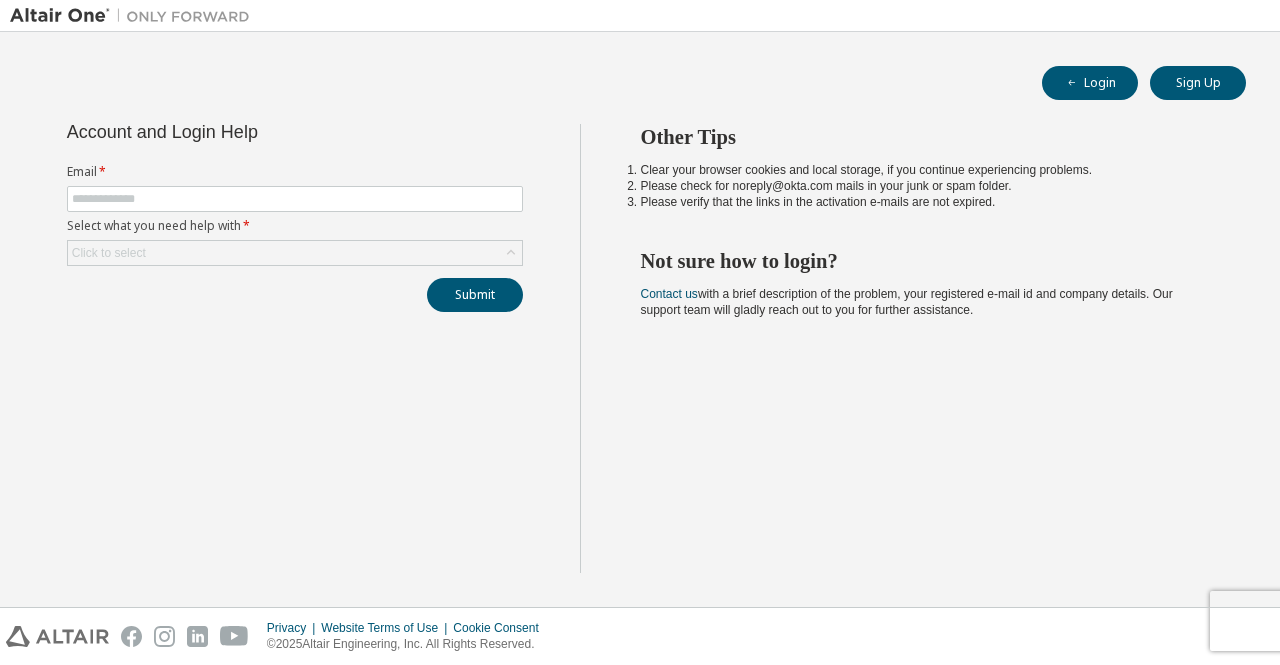 scroll, scrollTop: 0, scrollLeft: 0, axis: both 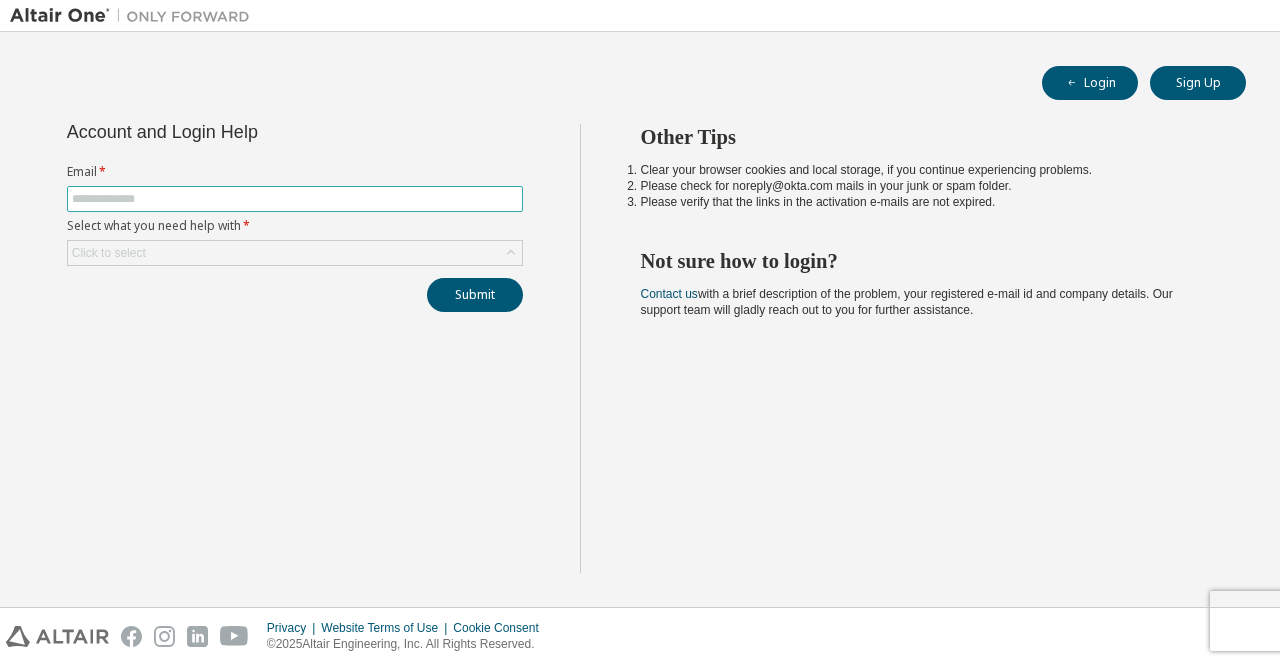 click at bounding box center (295, 199) 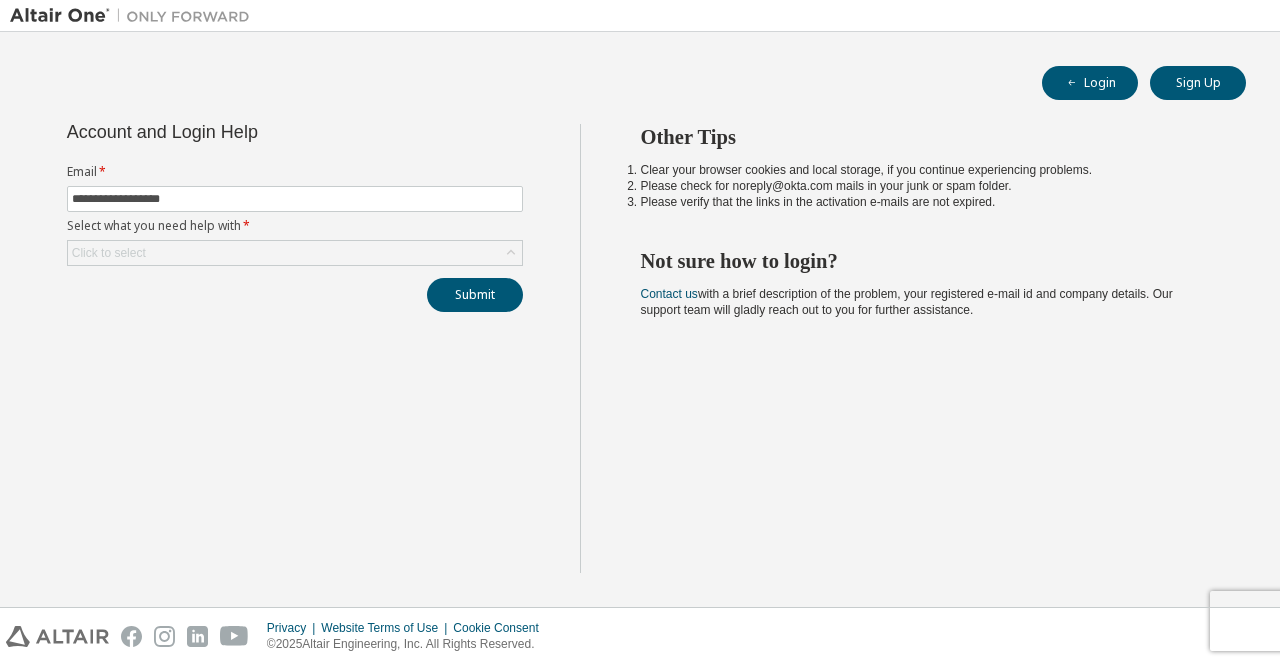 click on "**********" at bounding box center [295, 215] 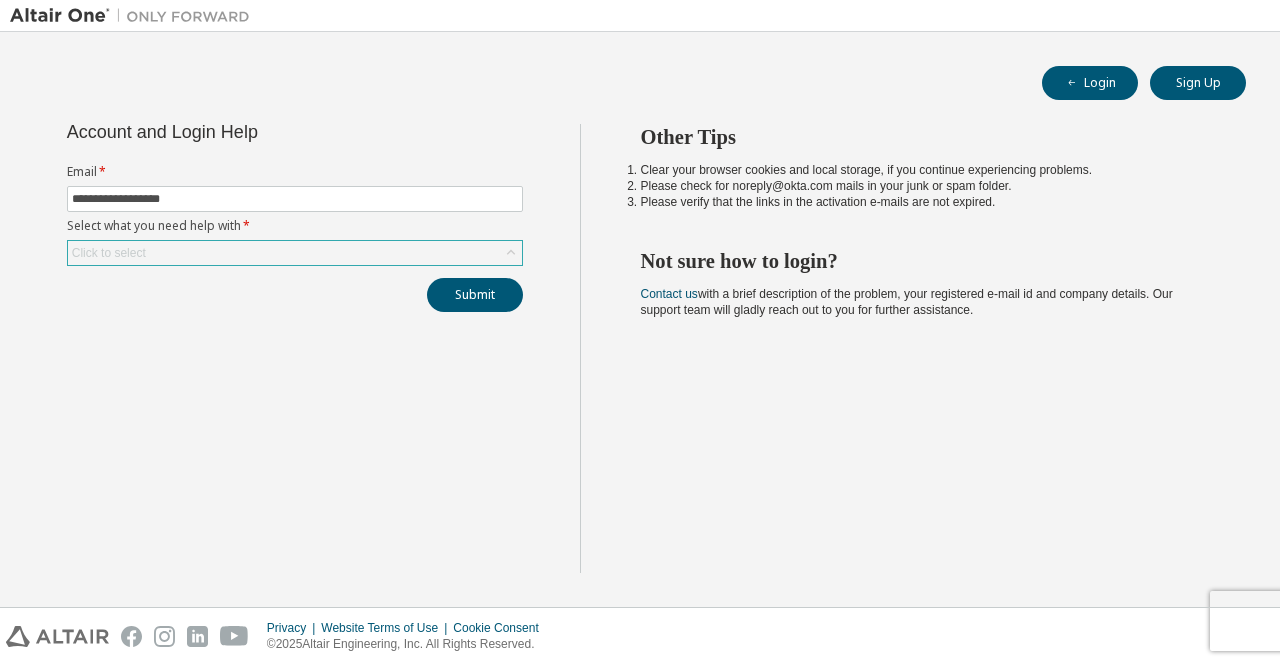 click on "Click to select" at bounding box center [295, 253] 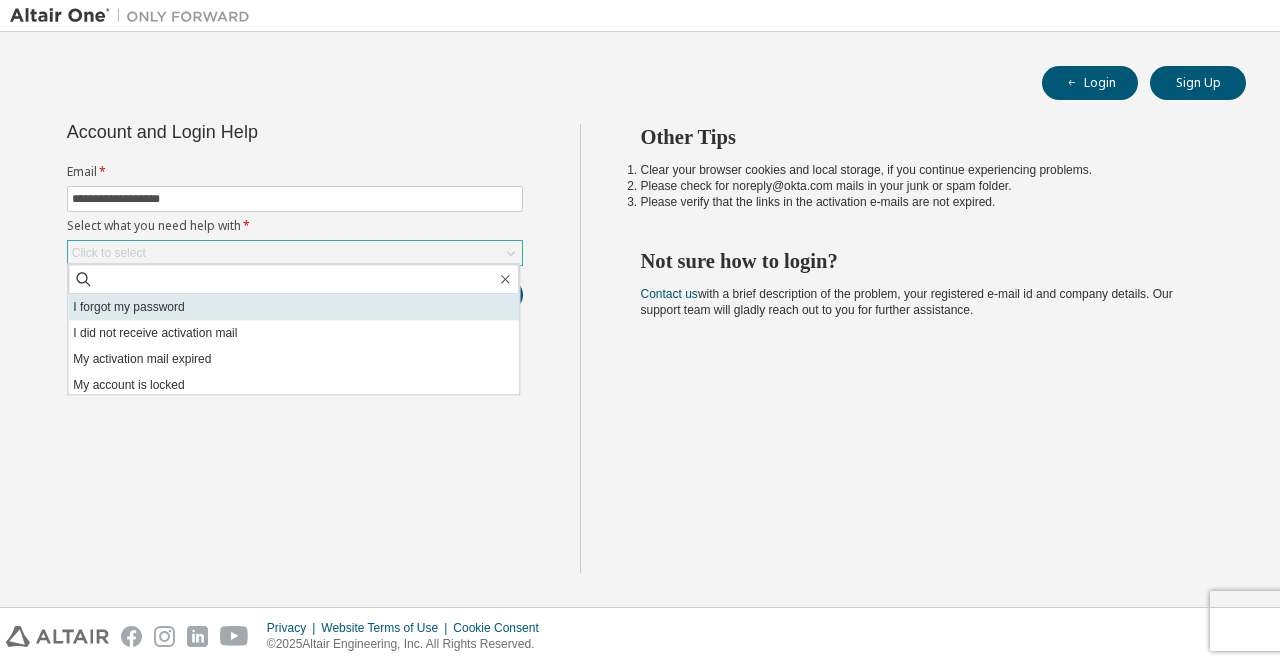 click on "I forgot my password" at bounding box center [293, 307] 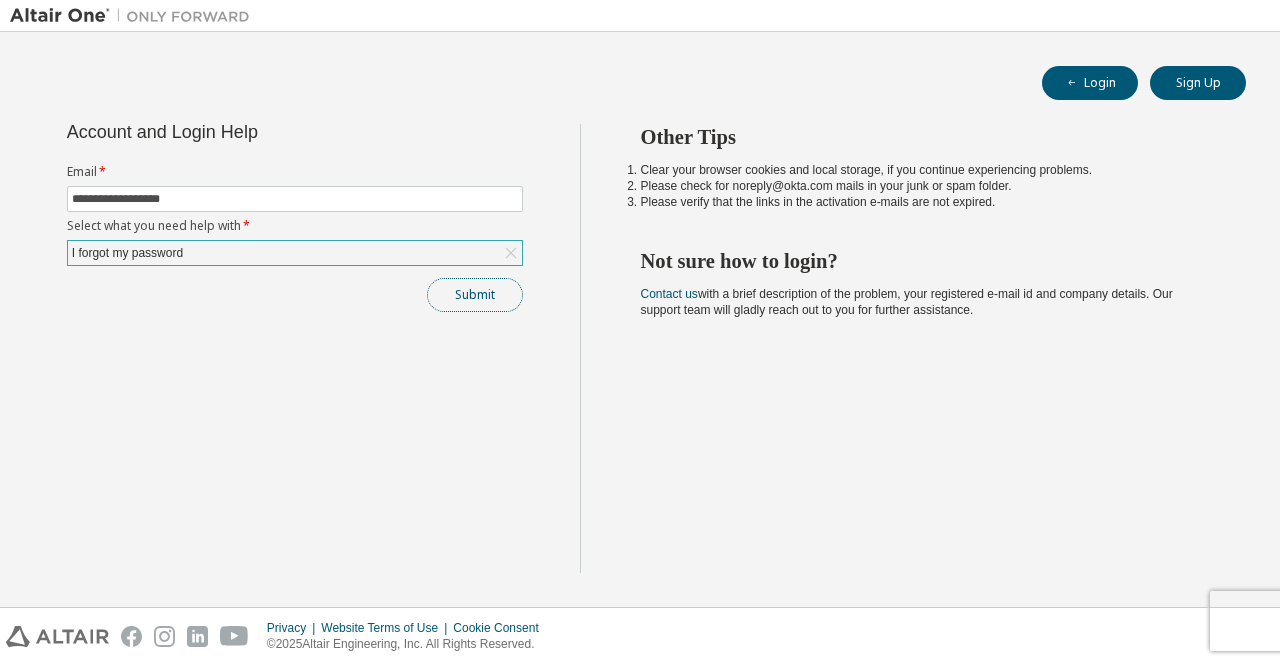 click on "Submit" at bounding box center (475, 295) 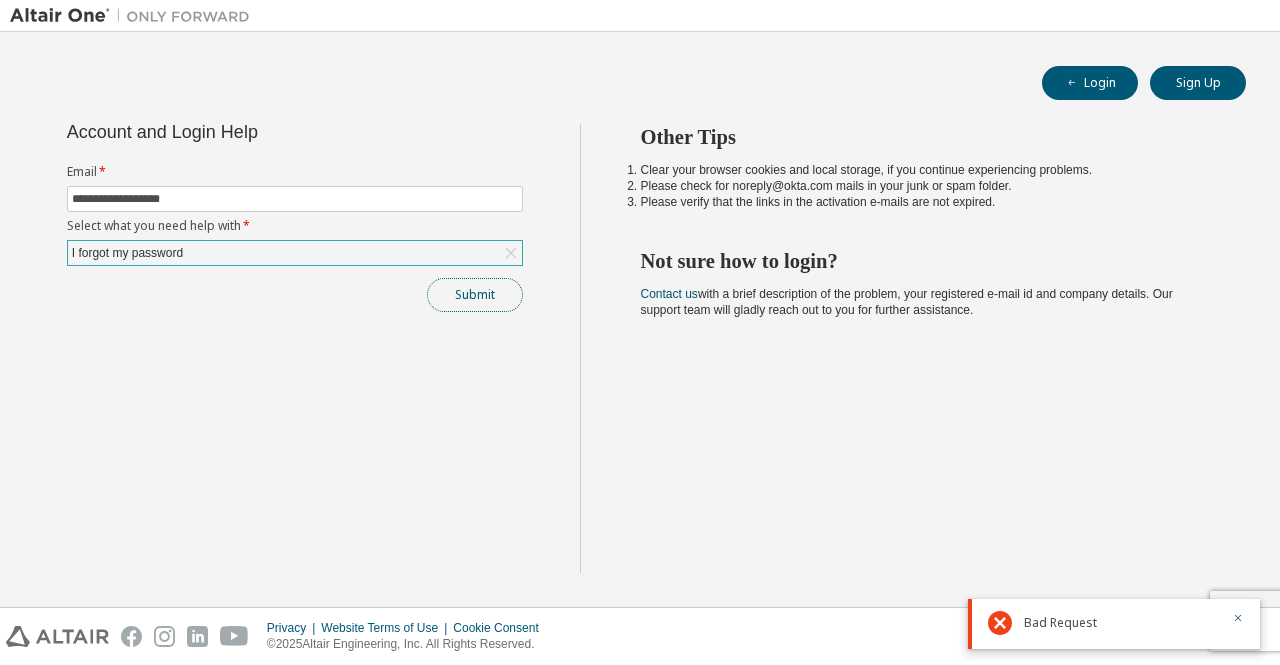click on "Submit" at bounding box center [475, 295] 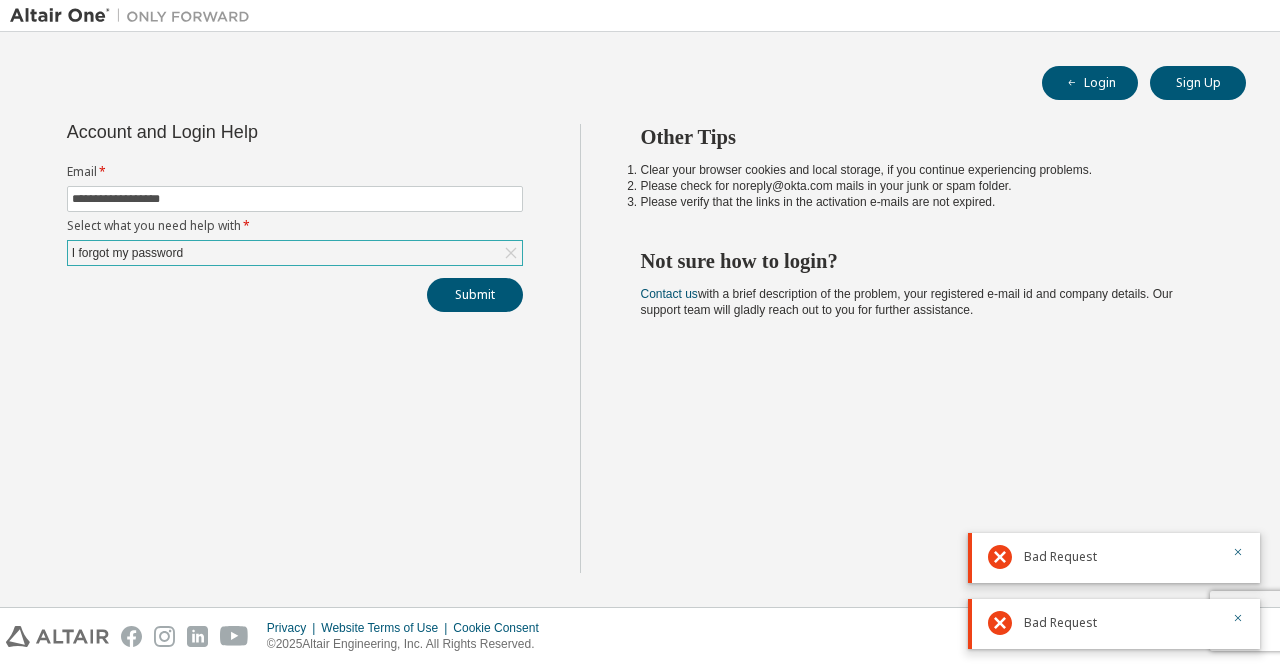 click on "I forgot my password" at bounding box center (295, 253) 